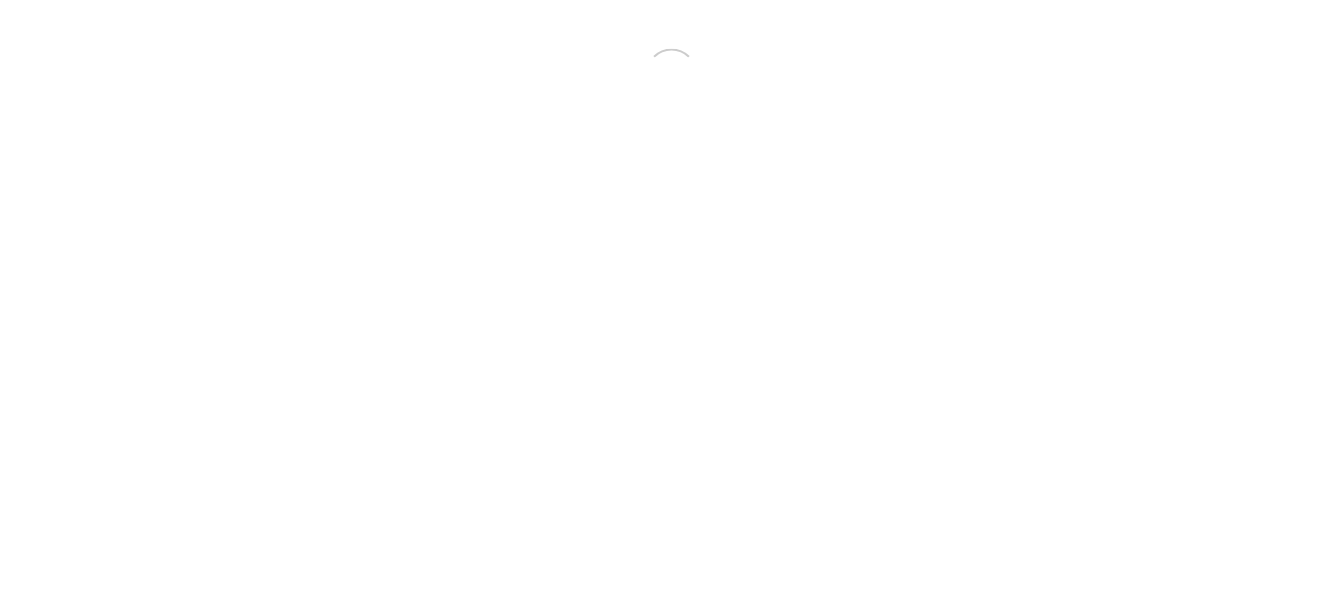 scroll, scrollTop: 0, scrollLeft: 0, axis: both 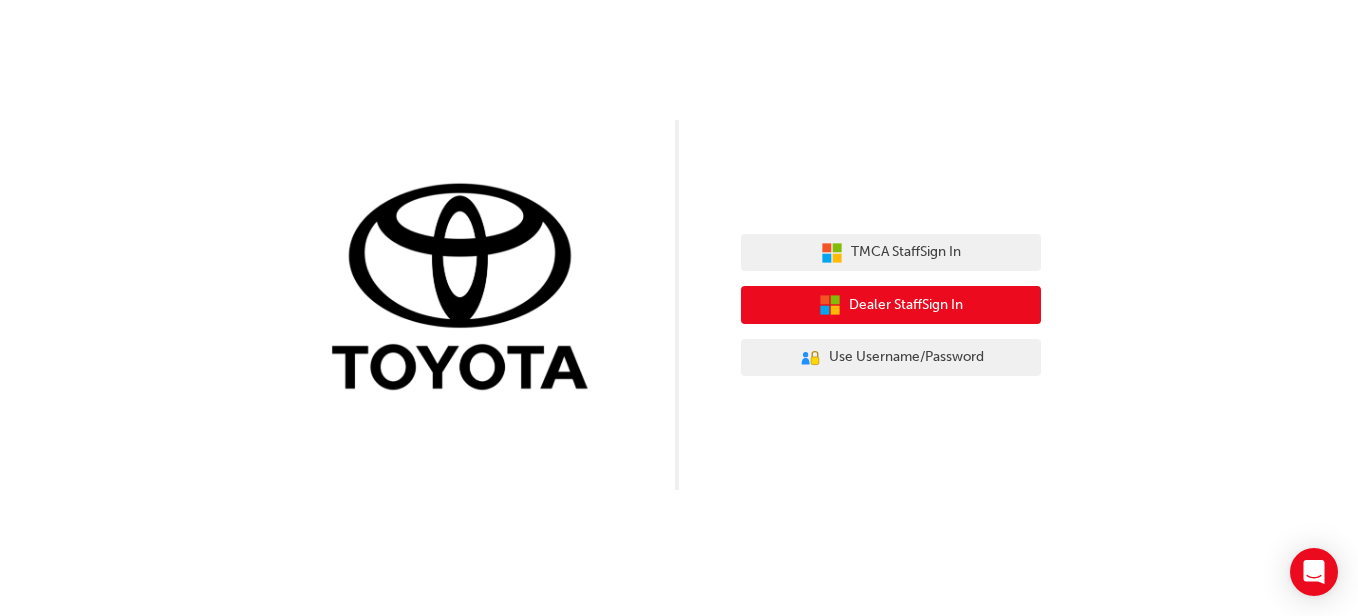 click on "Dealer Staff  Sign In" at bounding box center (891, 305) 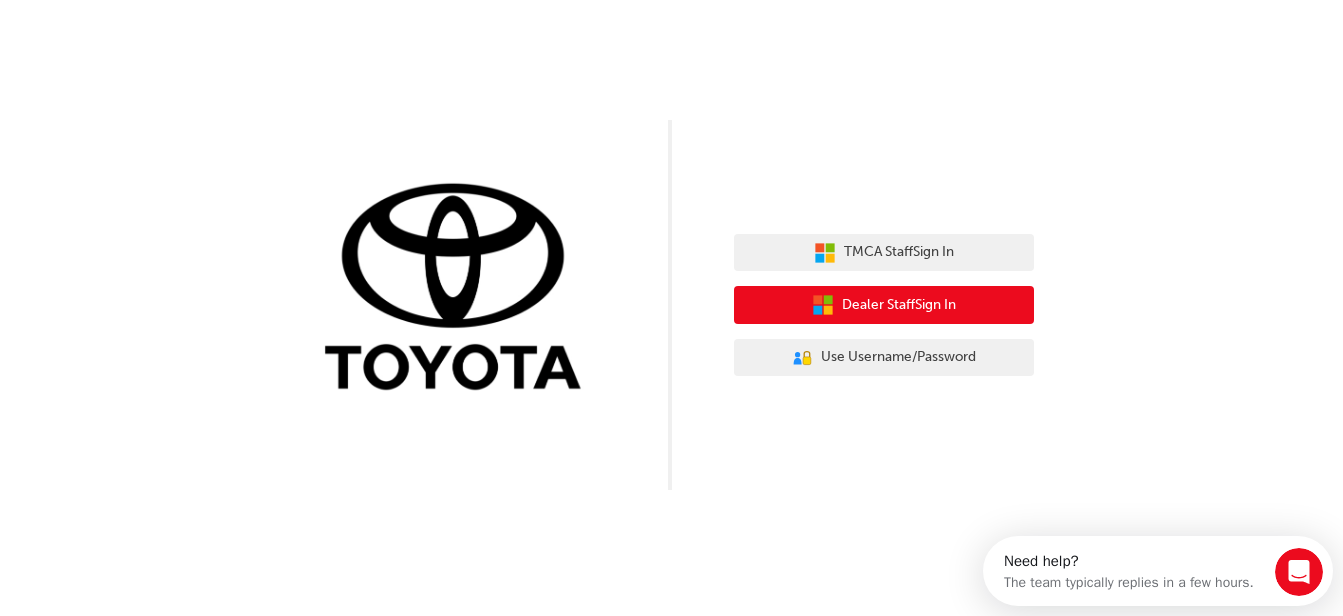scroll, scrollTop: 0, scrollLeft: 0, axis: both 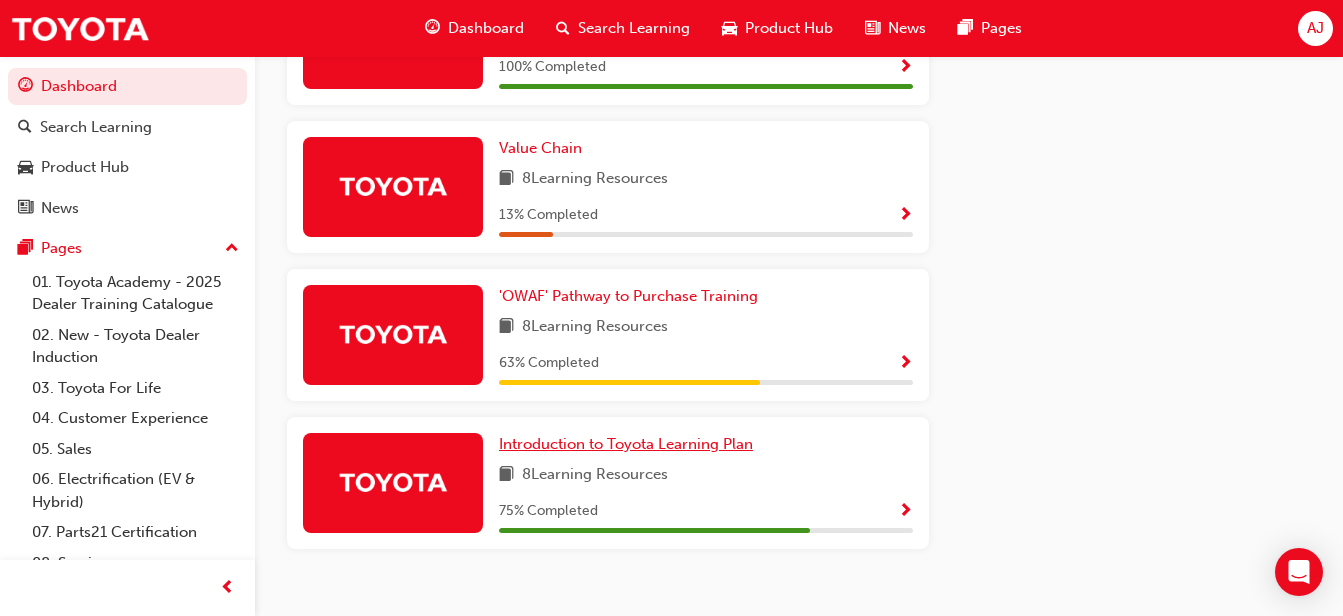 click on "Introduction to Toyota Learning Plan" at bounding box center (626, 444) 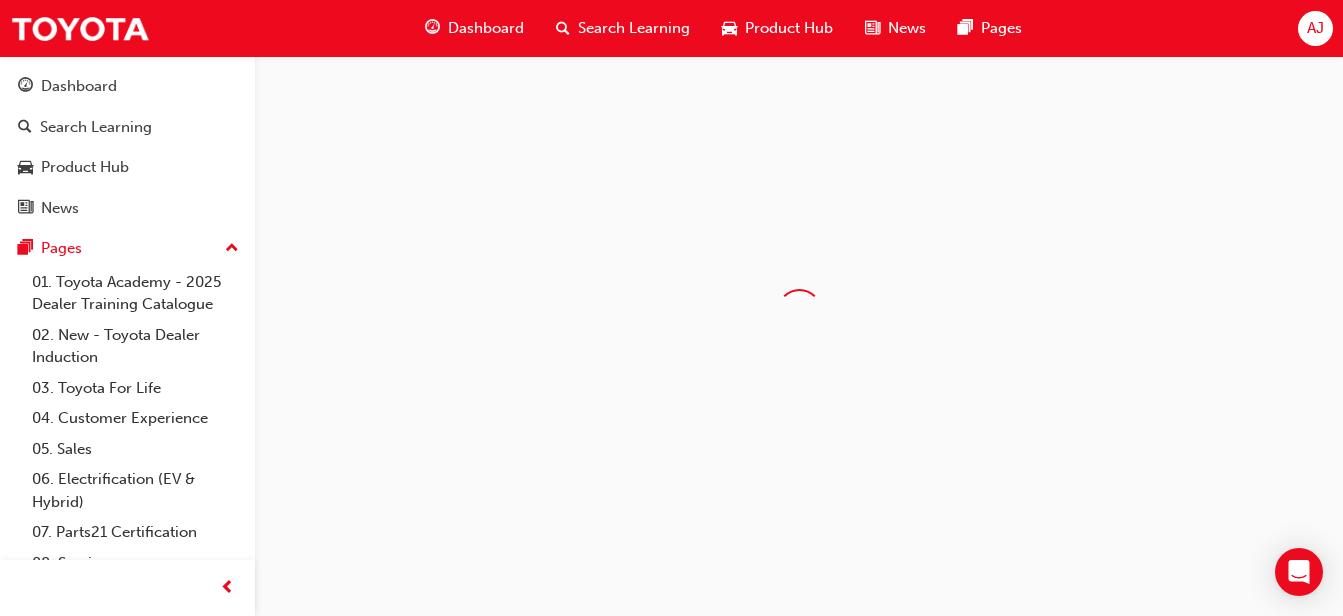 scroll, scrollTop: 0, scrollLeft: 0, axis: both 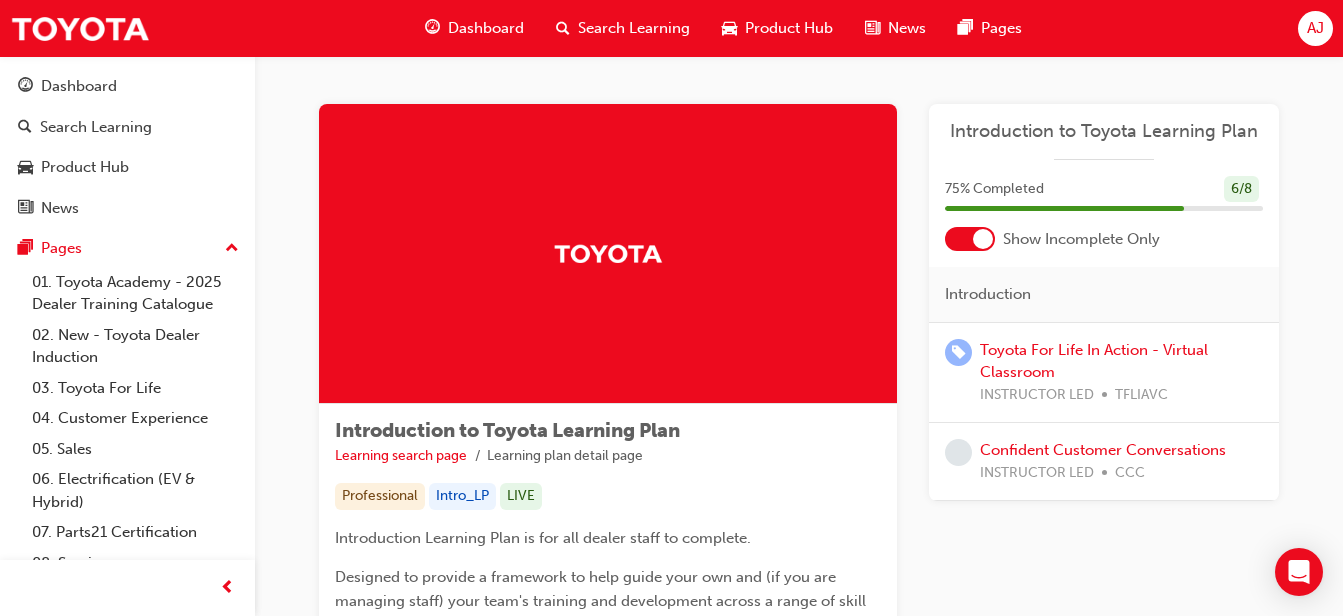 click on "Dashboard" at bounding box center (474, 28) 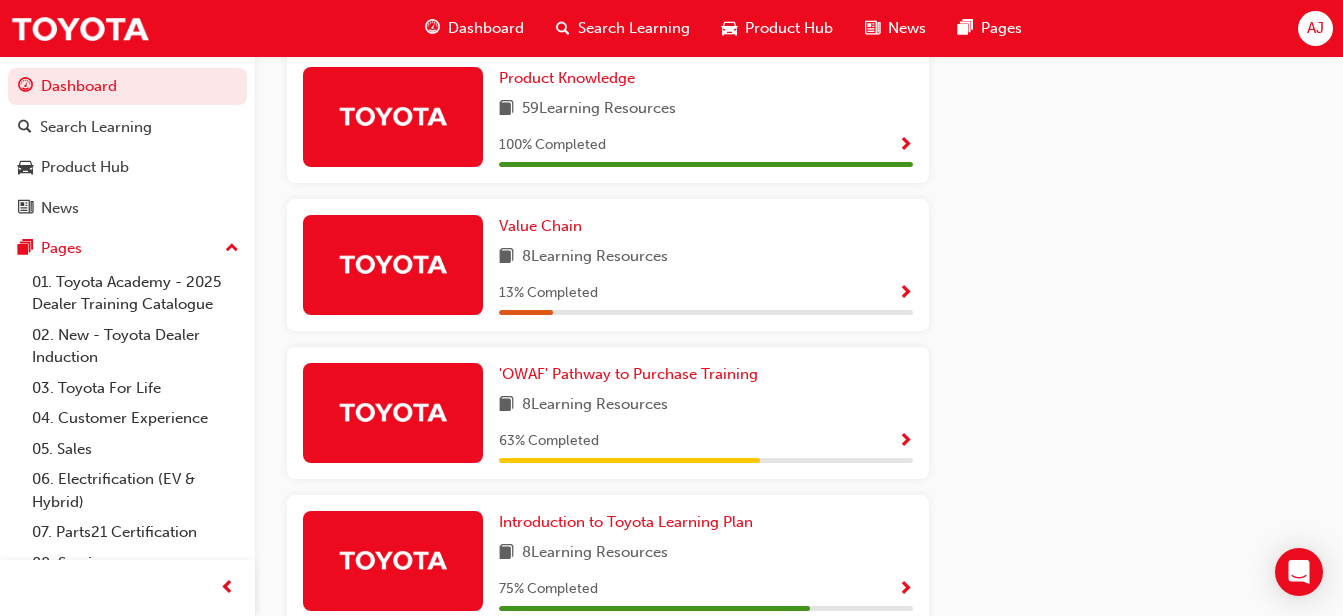 scroll, scrollTop: 1293, scrollLeft: 0, axis: vertical 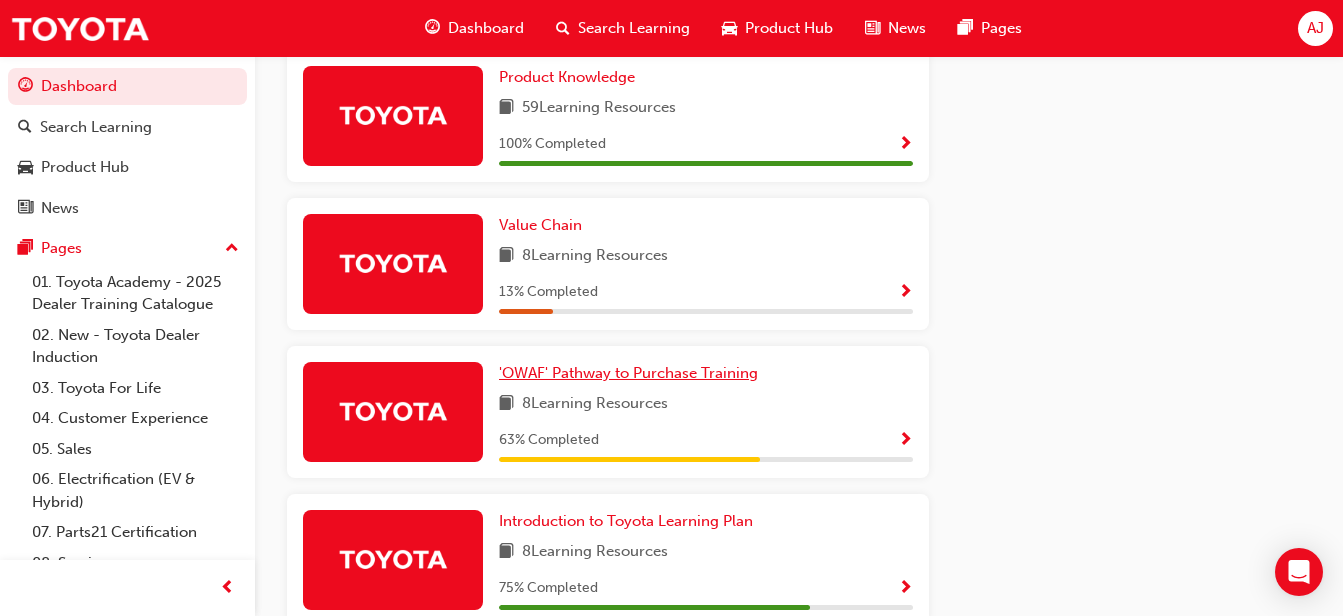 click on "'OWAF' Pathway to Purchase Training" at bounding box center [628, 373] 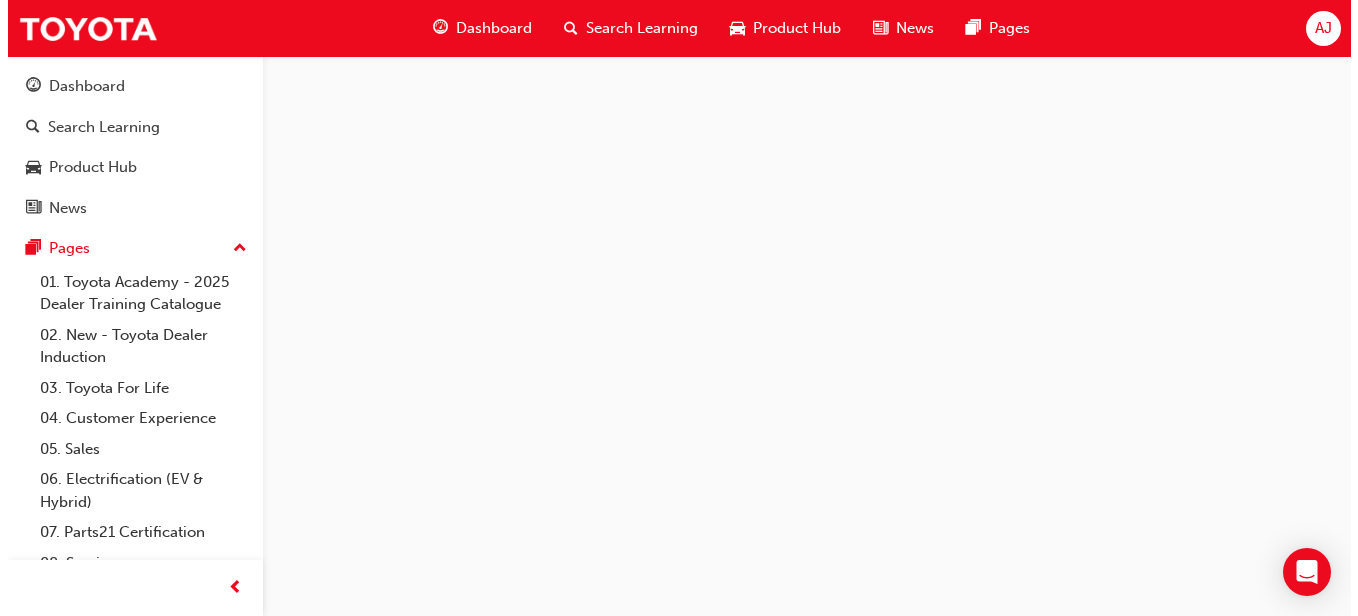 scroll, scrollTop: 0, scrollLeft: 0, axis: both 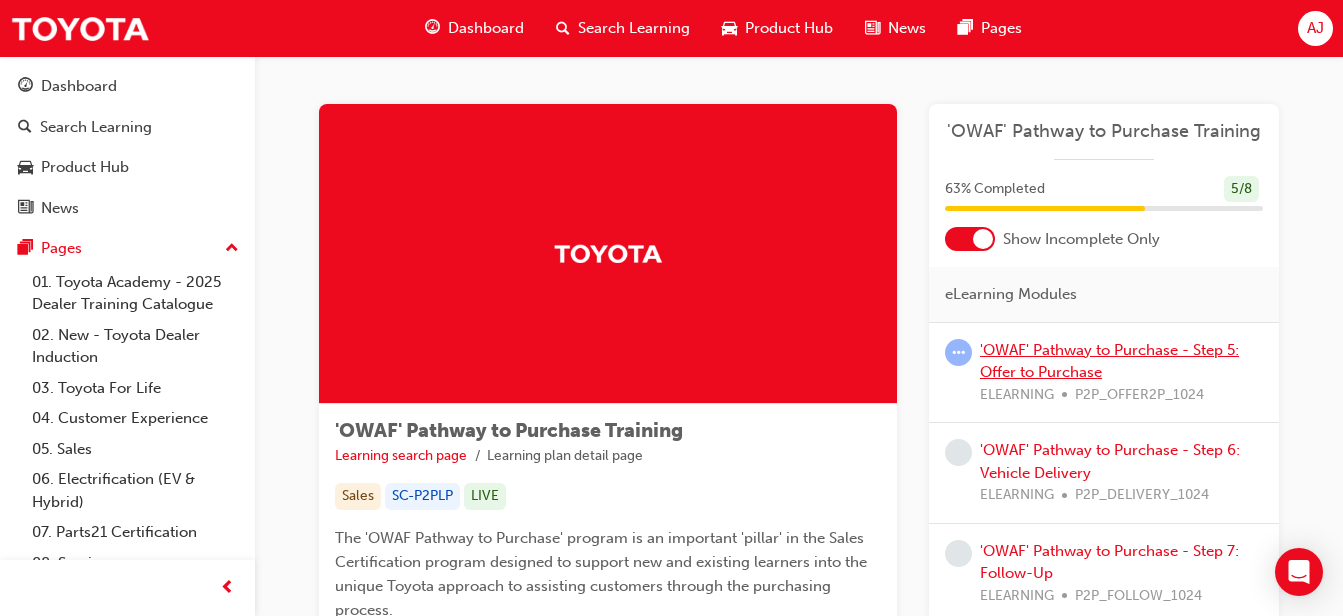 click on "'OWAF' Pathway to Purchase - Step 5: Offer to Purchase" at bounding box center (1109, 361) 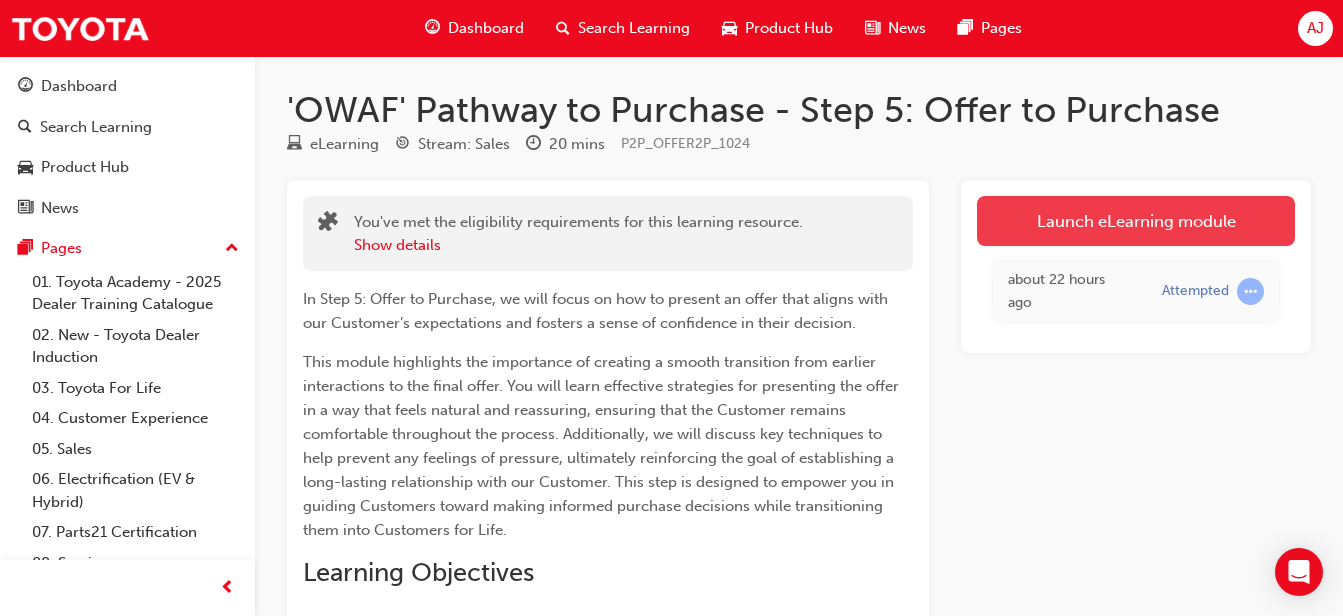 click on "Launch eLearning module" at bounding box center (1136, 221) 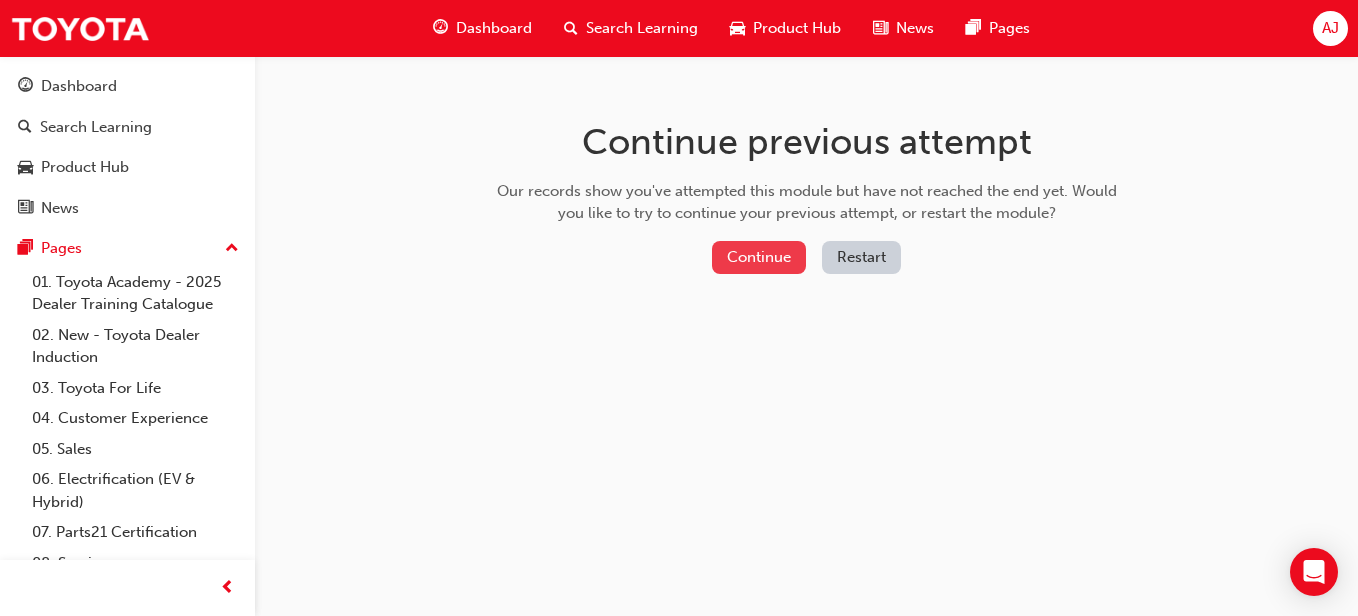 click on "Continue" at bounding box center [759, 257] 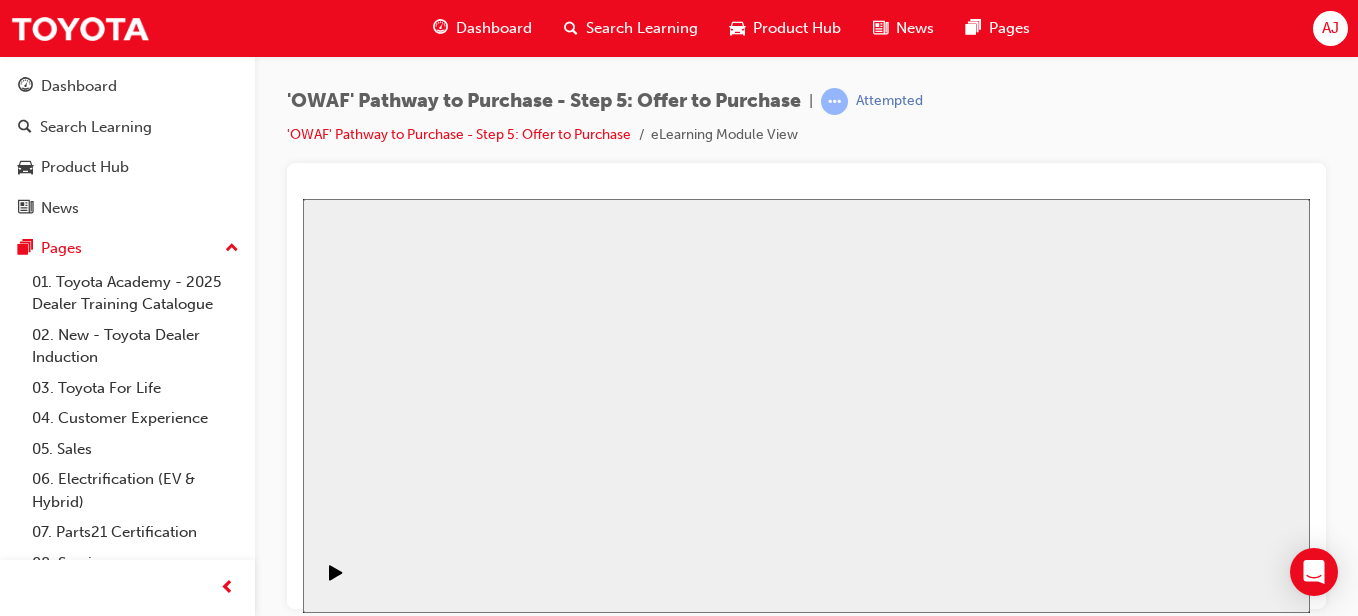 scroll, scrollTop: 0, scrollLeft: 0, axis: both 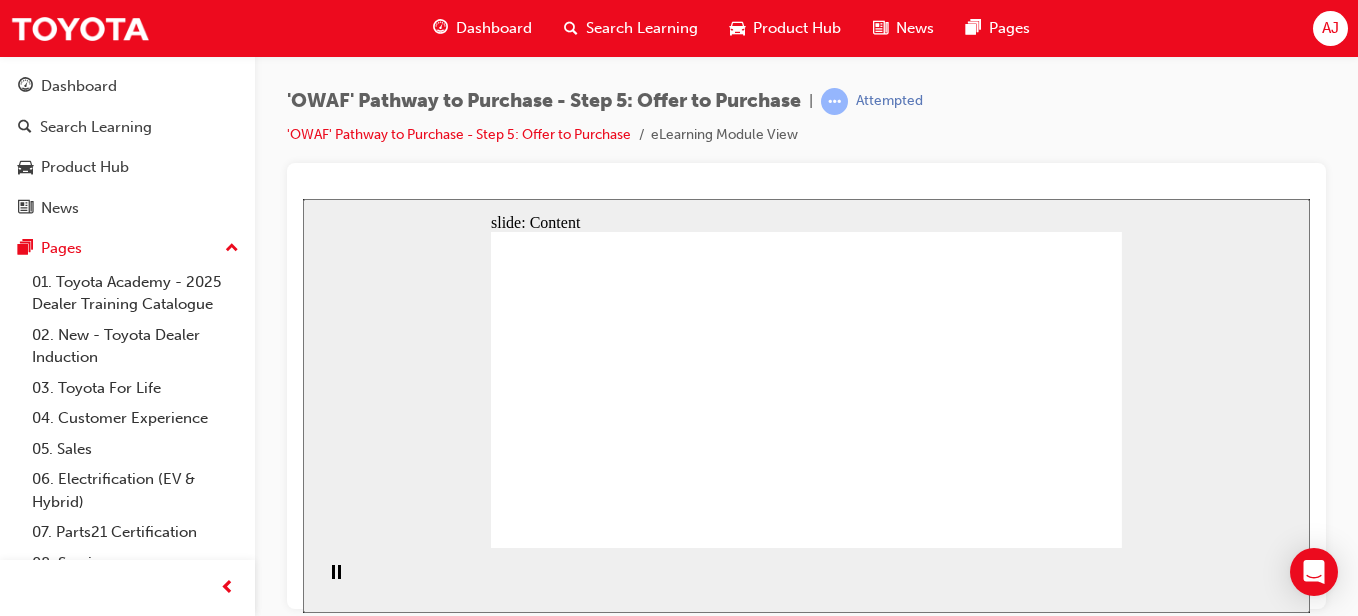 click at bounding box center [806, 386] 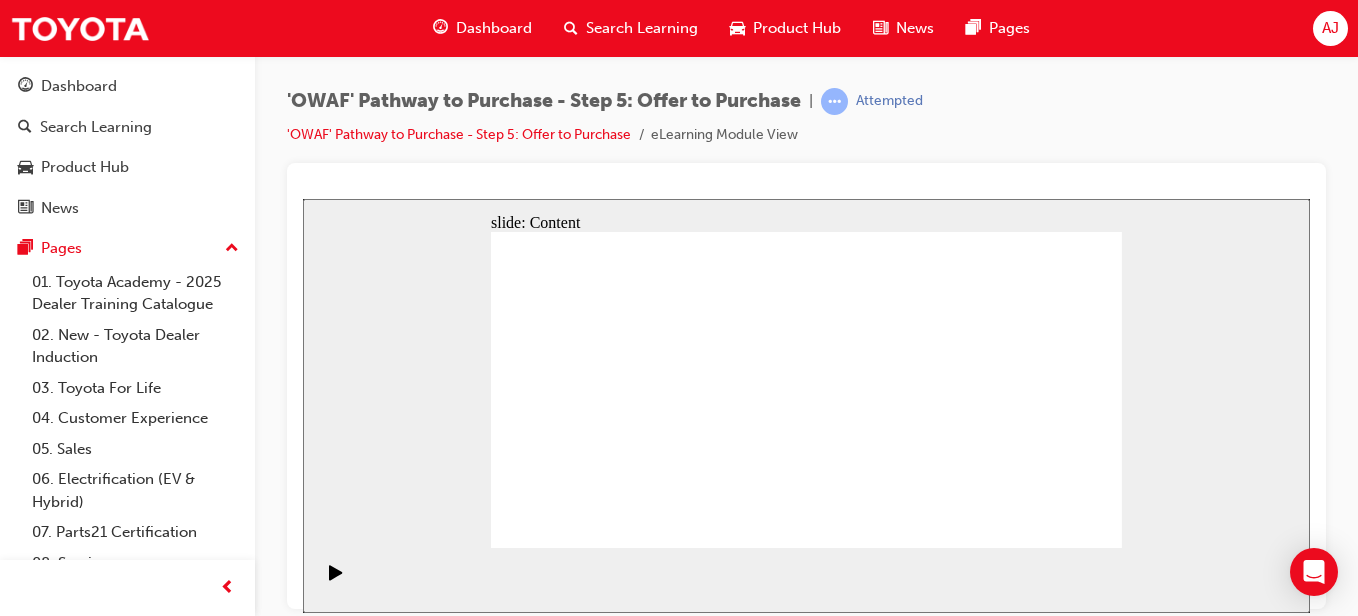 click on "Playback Speed
2
1.75
1.5
1.25" at bounding box center [806, 579] 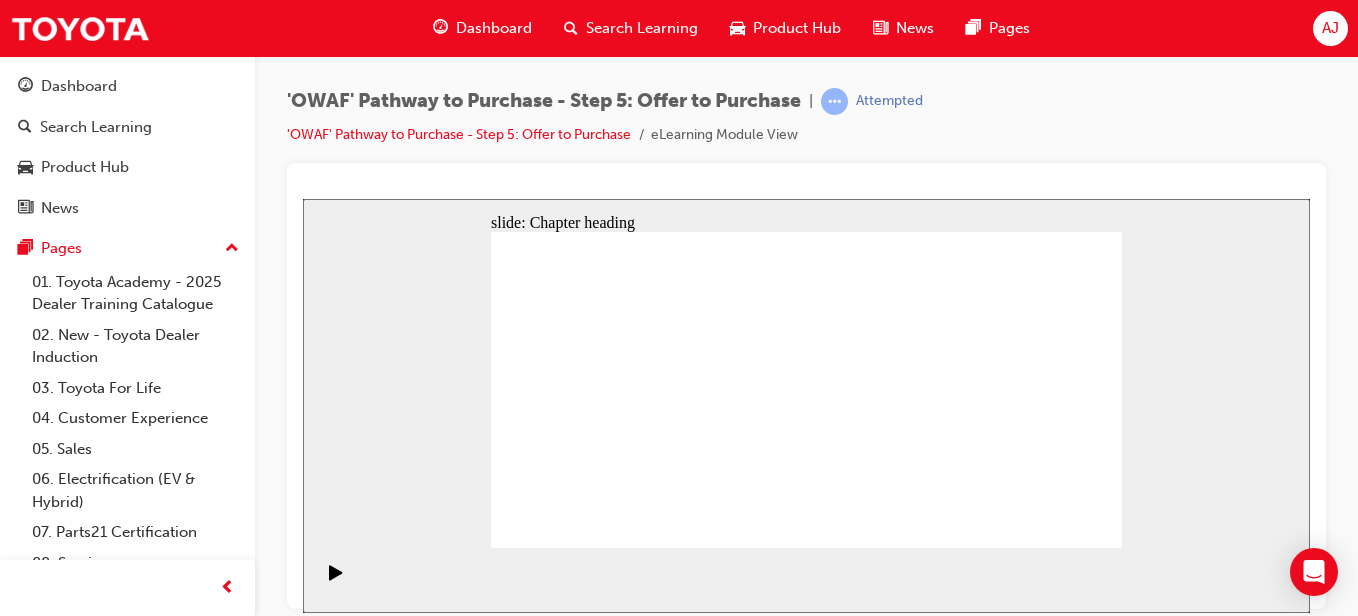 click 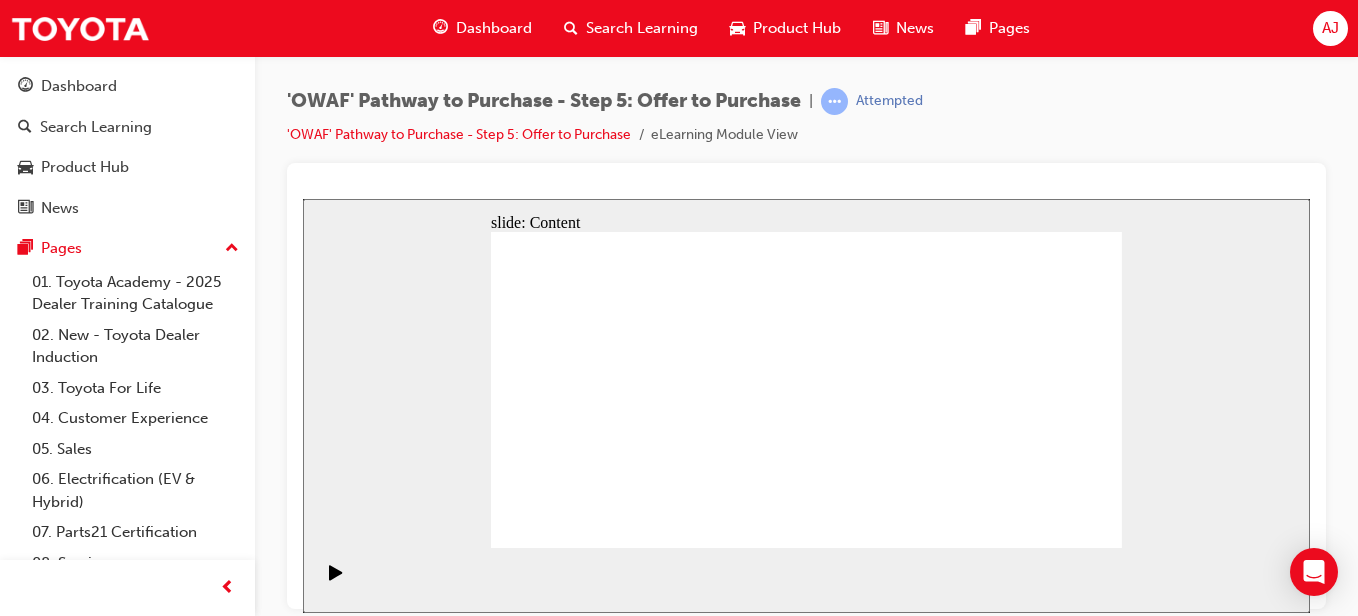 click 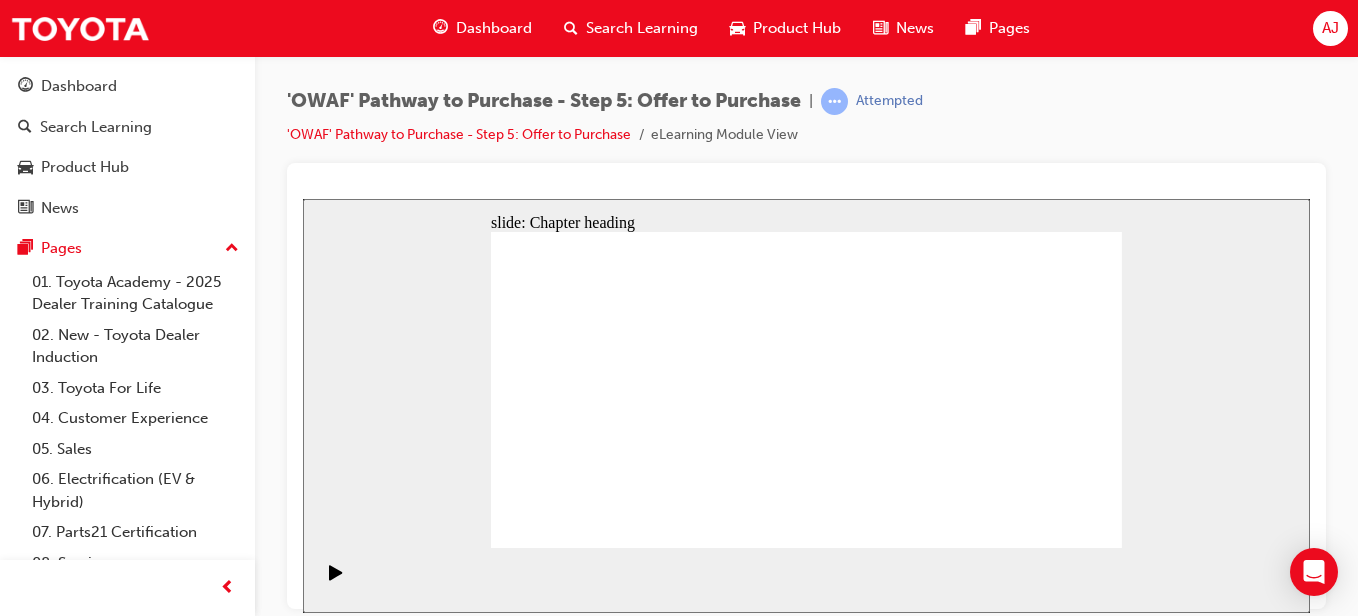 click 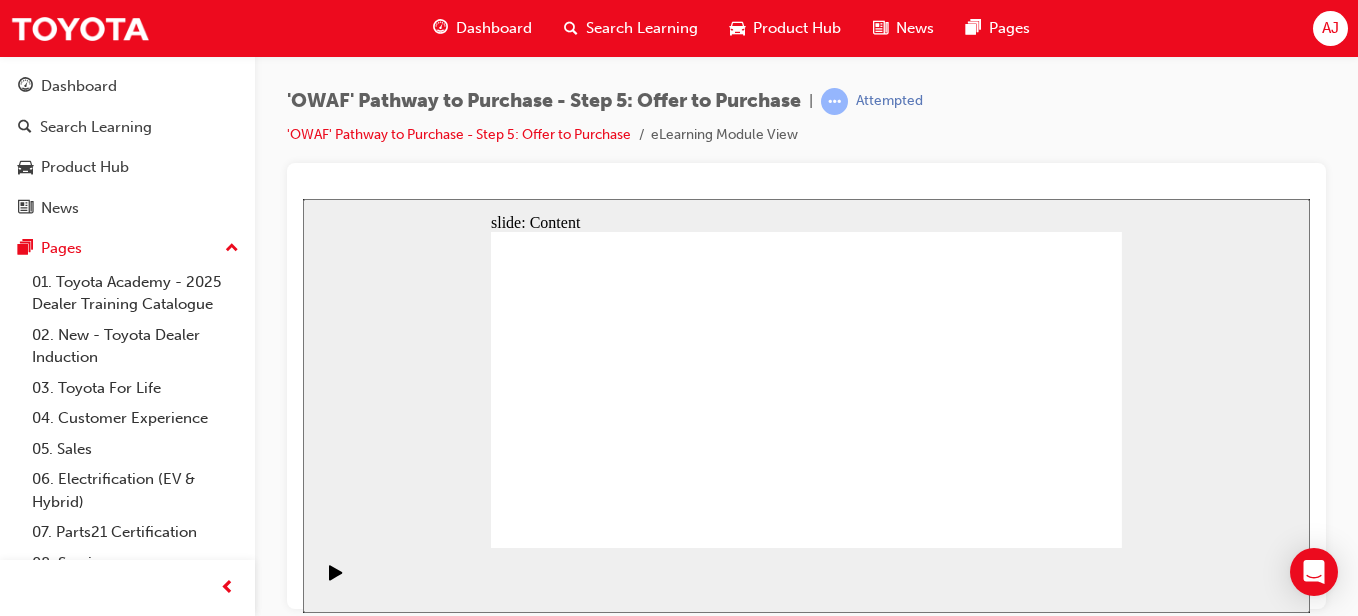 click 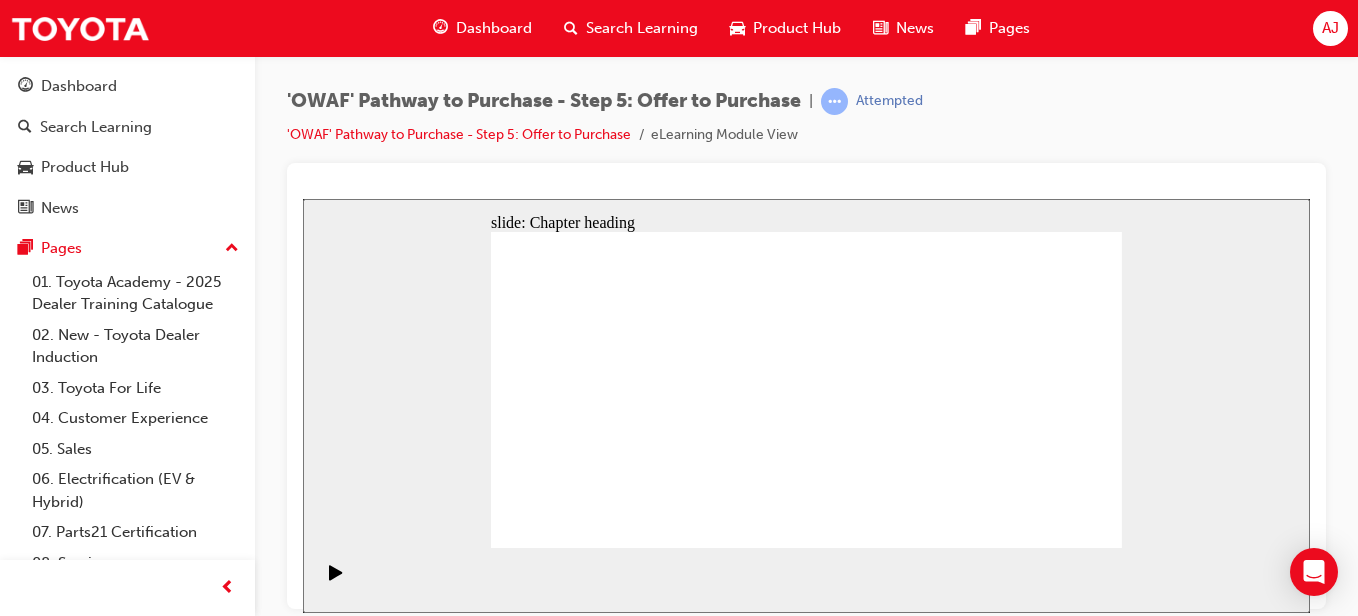 click 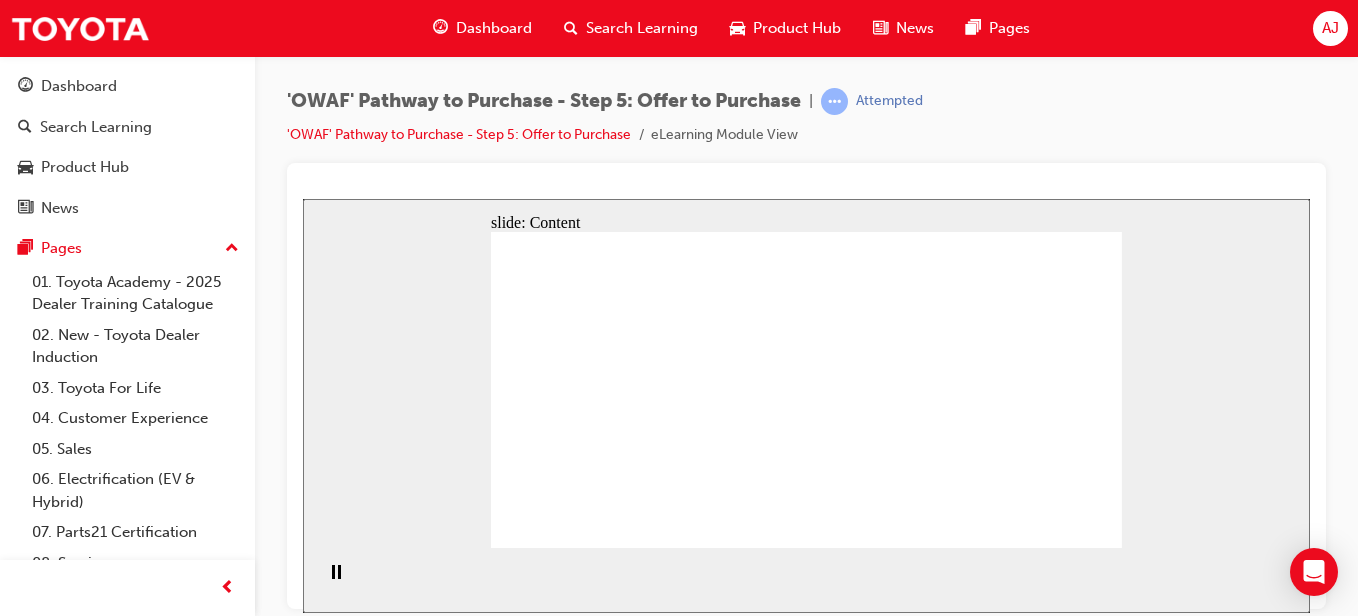 drag, startPoint x: 1075, startPoint y: 523, endPoint x: 1220, endPoint y: 635, distance: 183.21844 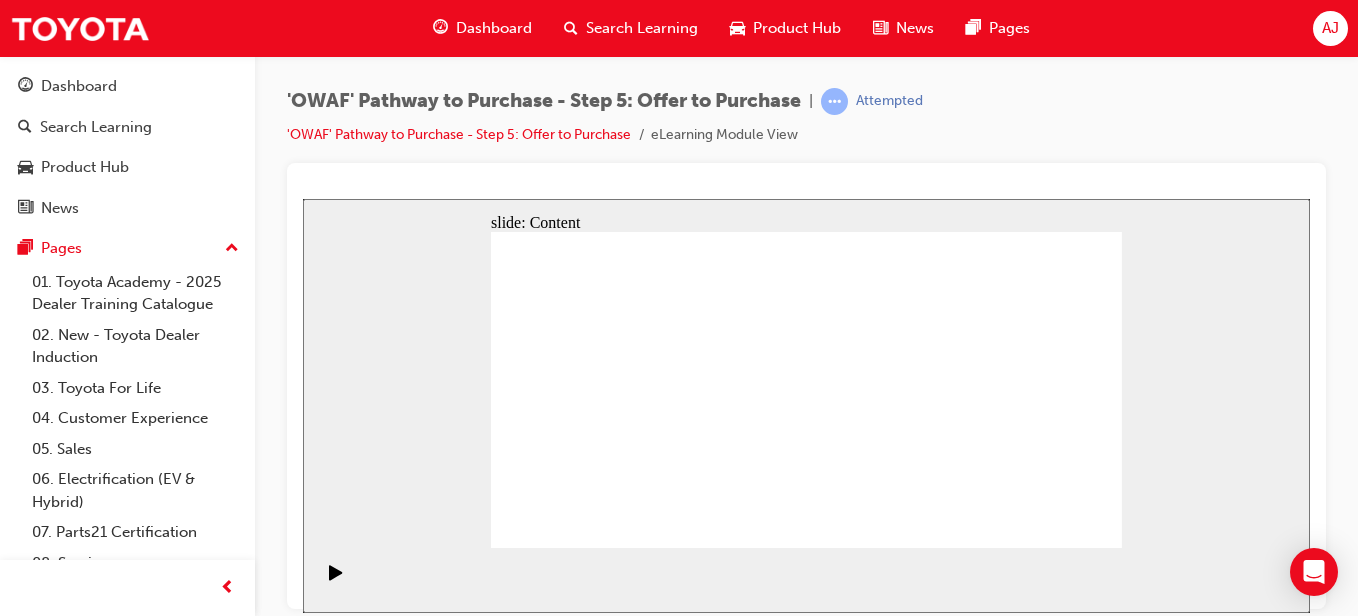click 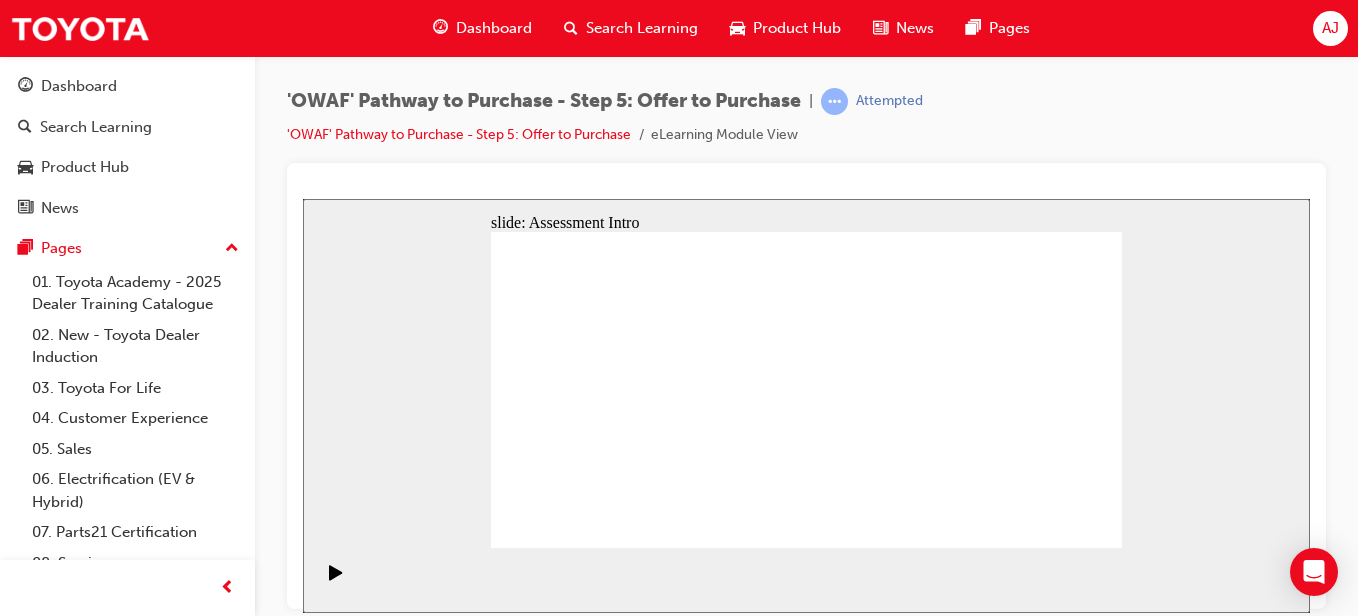 click 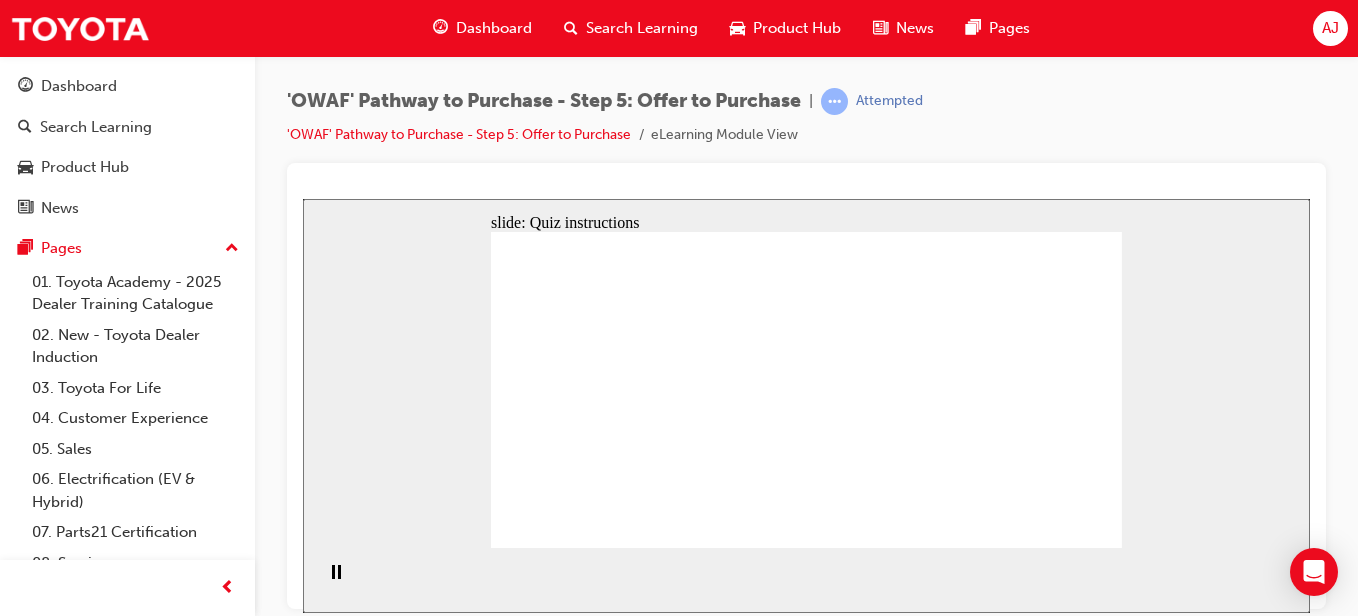 click 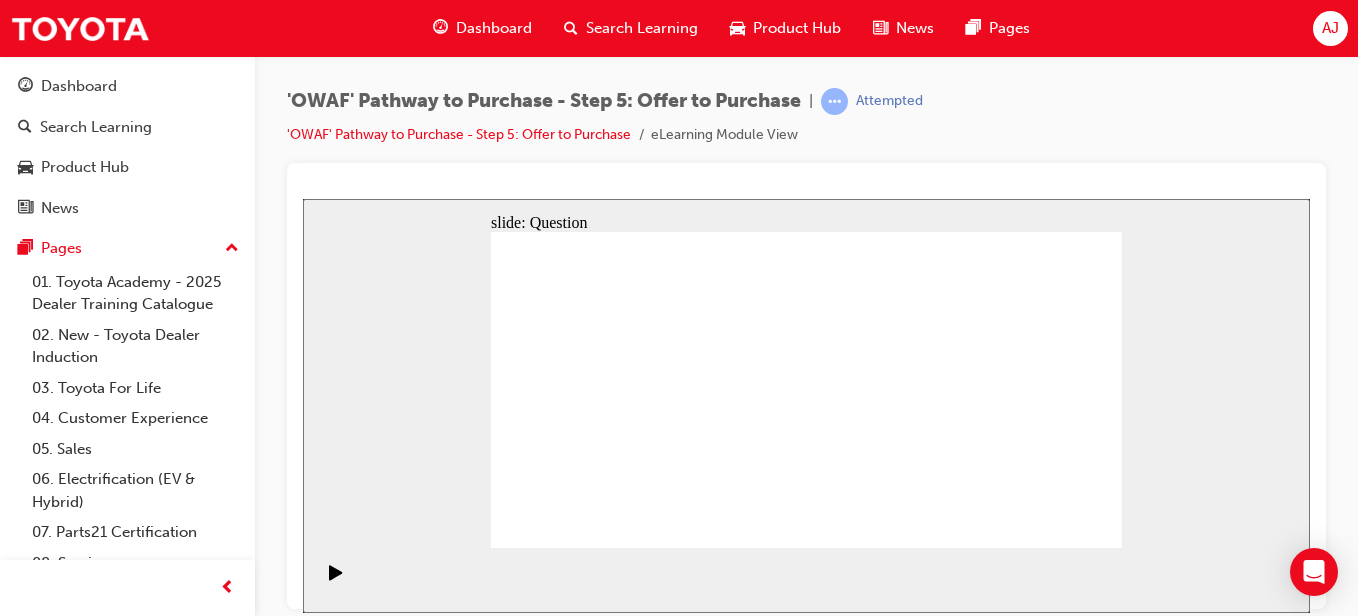 click 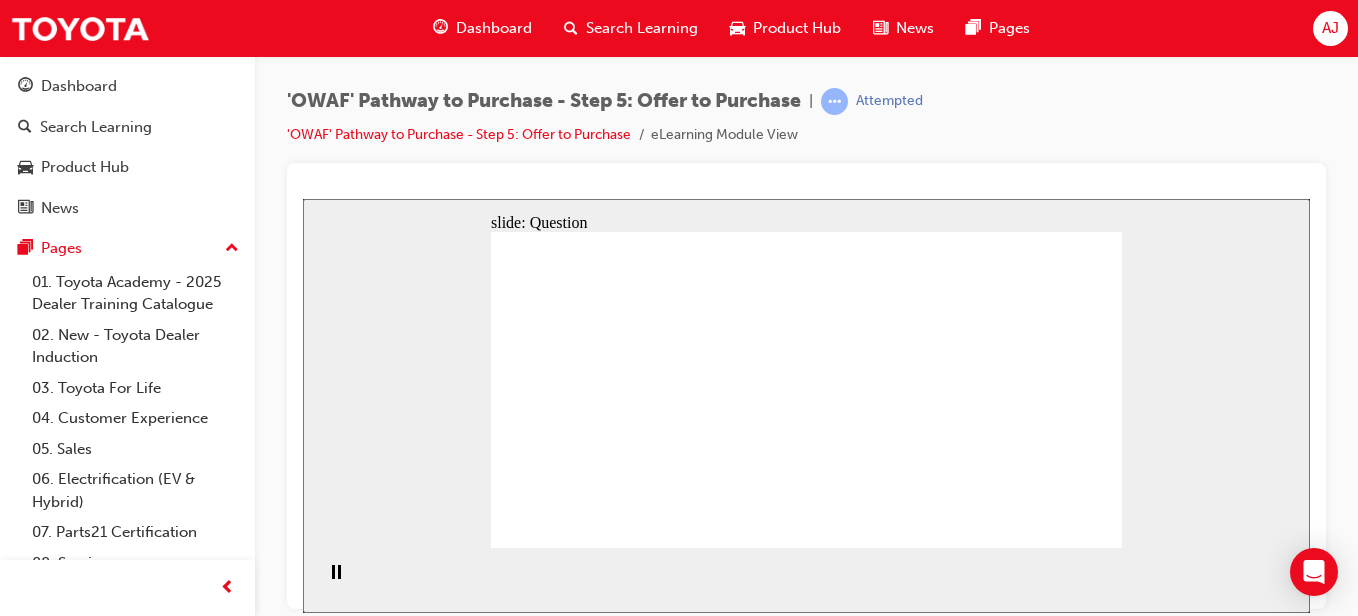drag, startPoint x: 950, startPoint y: 364, endPoint x: 831, endPoint y: 386, distance: 121.016525 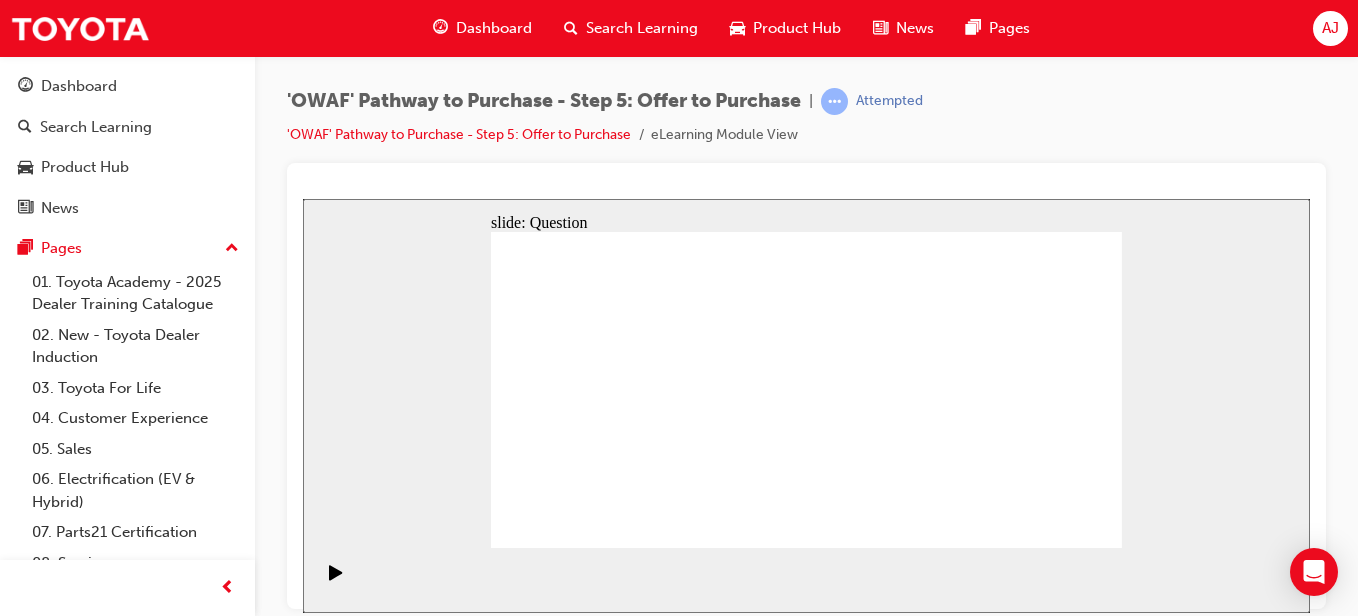 click 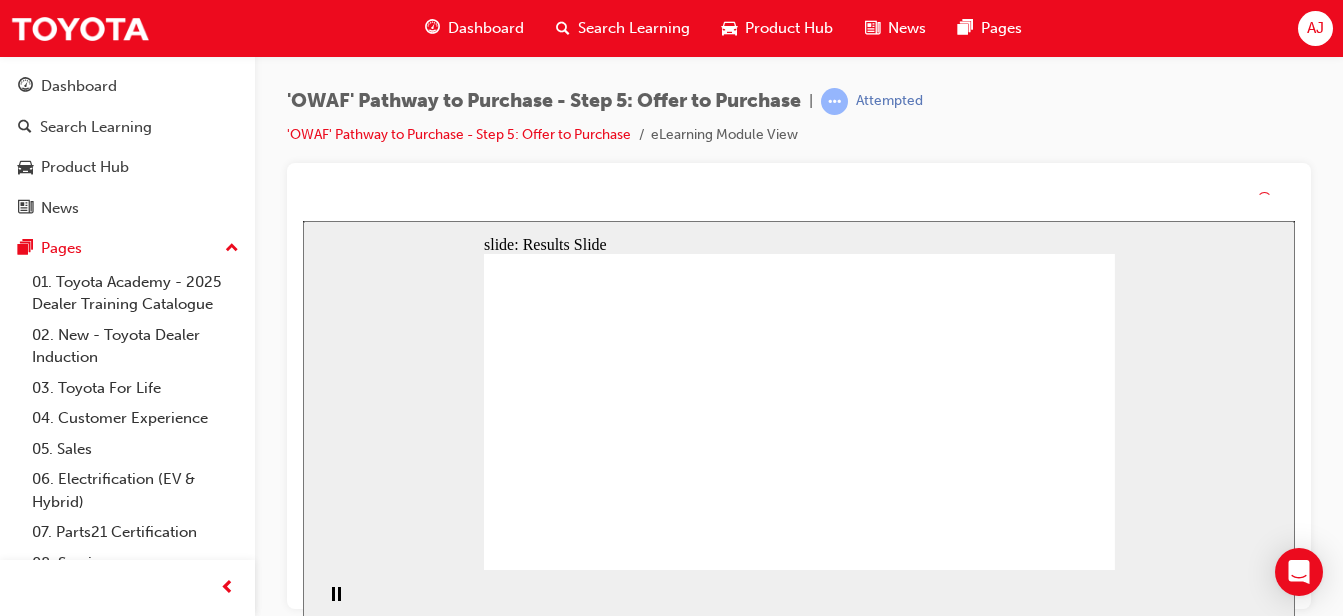 click 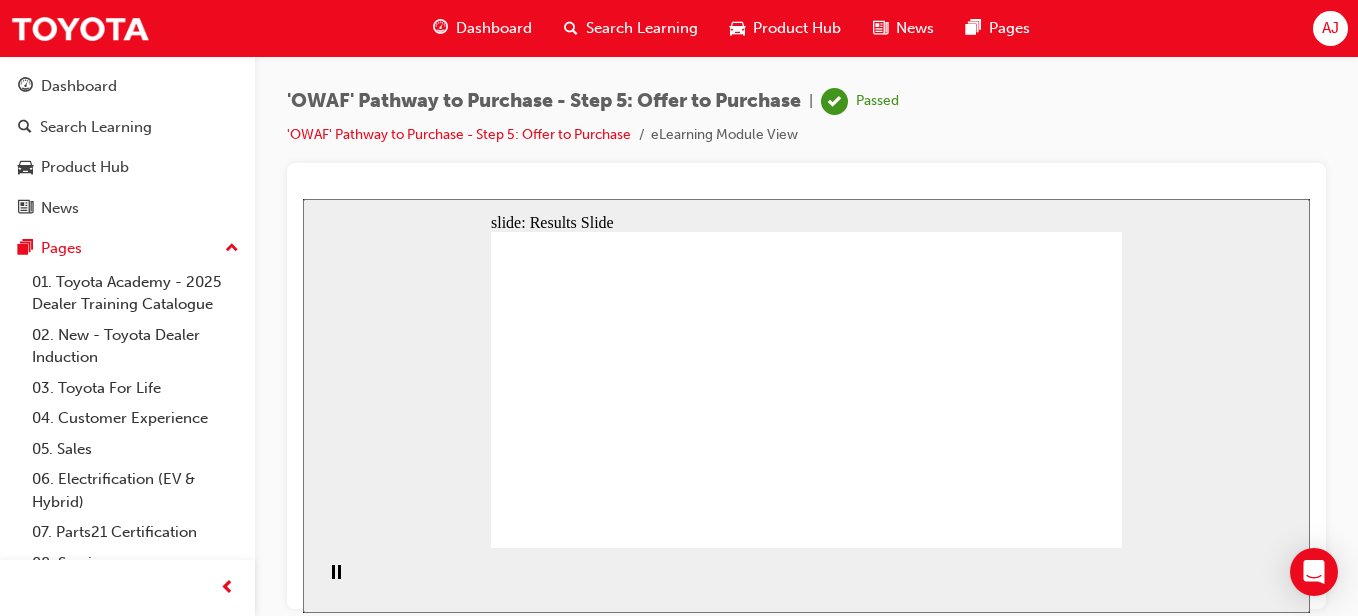 click 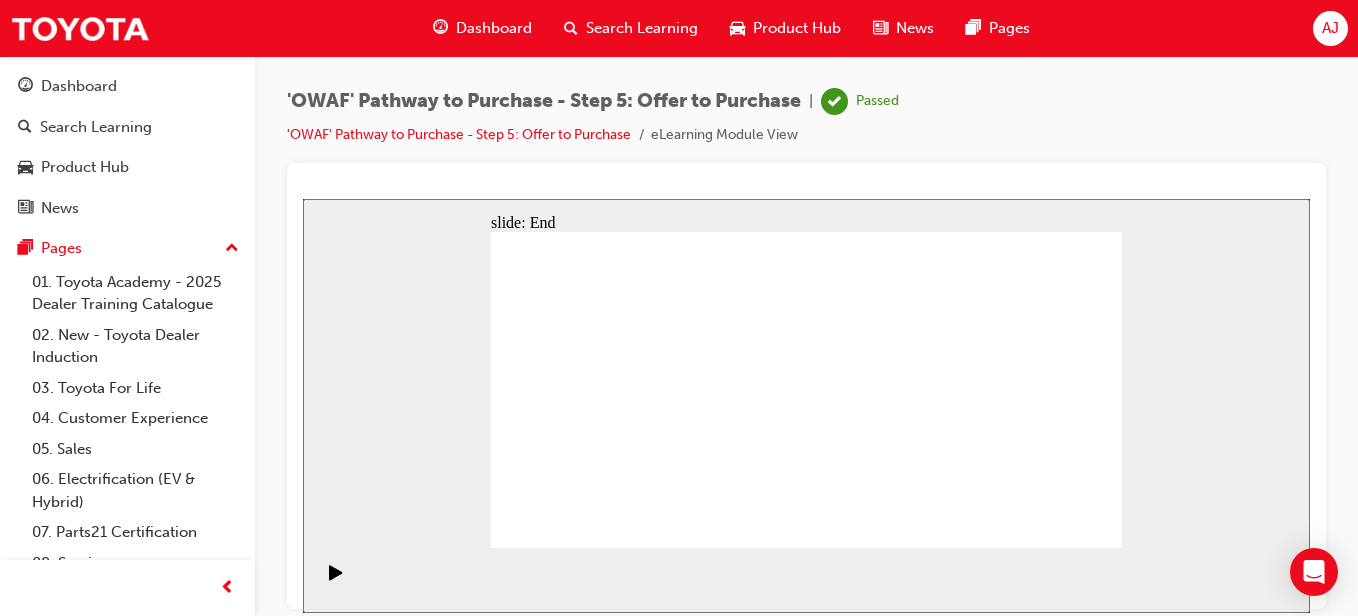 click 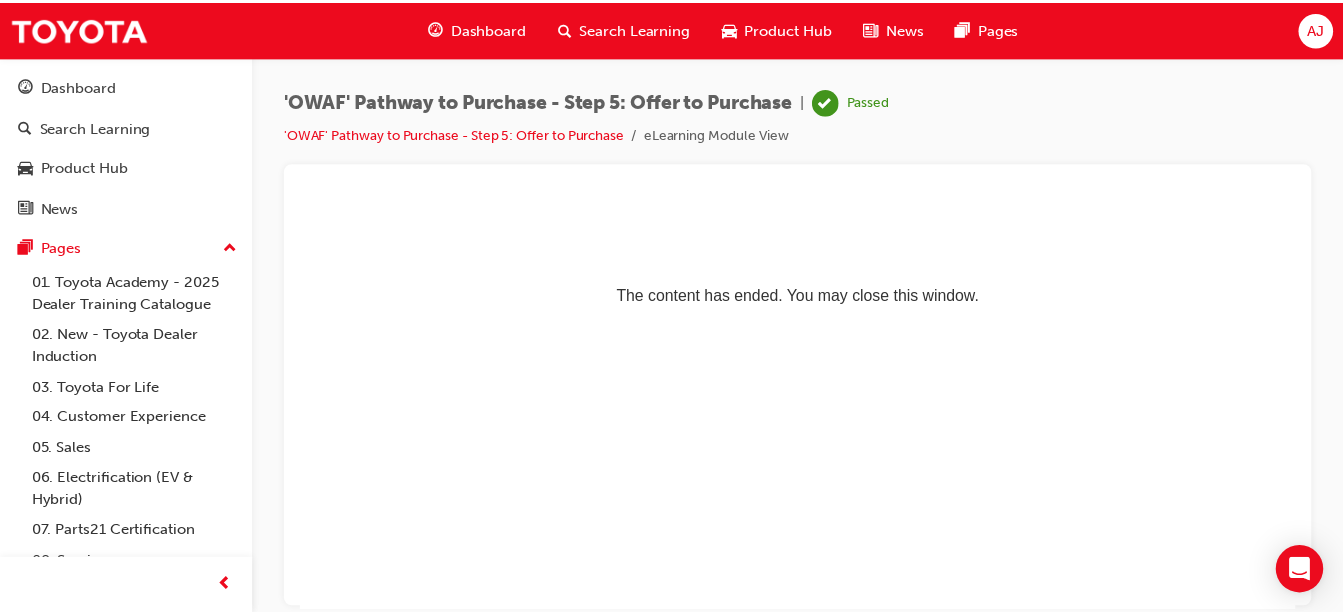 scroll, scrollTop: 0, scrollLeft: 0, axis: both 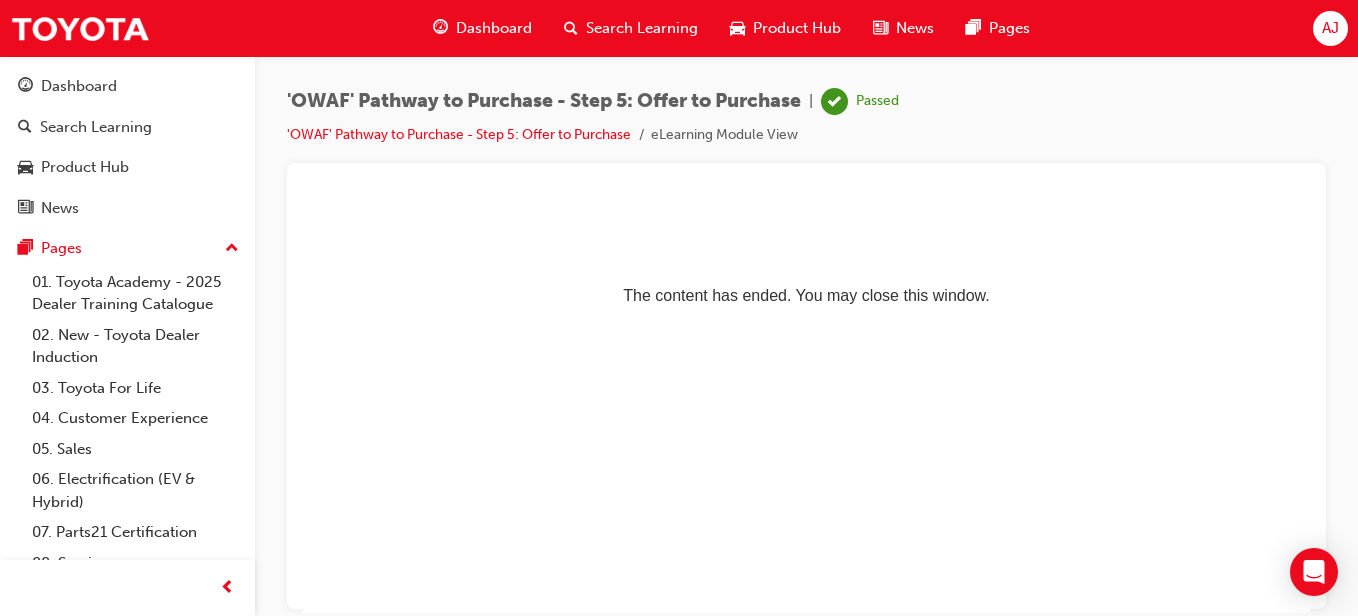 click on "Dashboard" at bounding box center (494, 28) 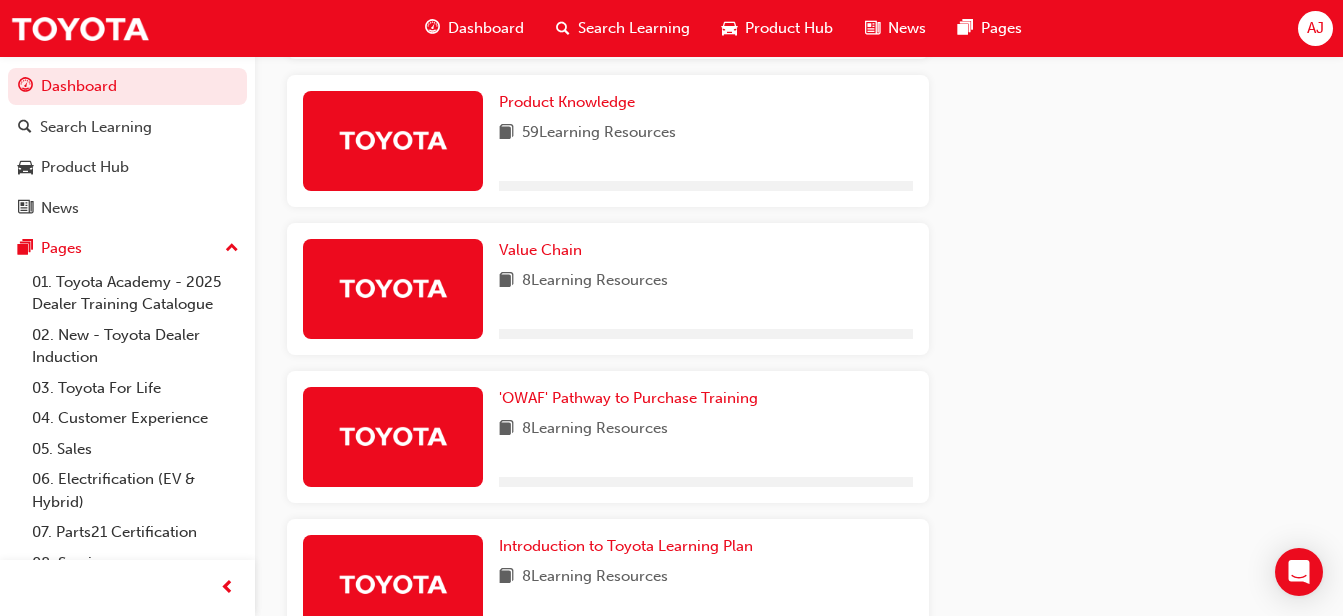 scroll, scrollTop: 1277, scrollLeft: 0, axis: vertical 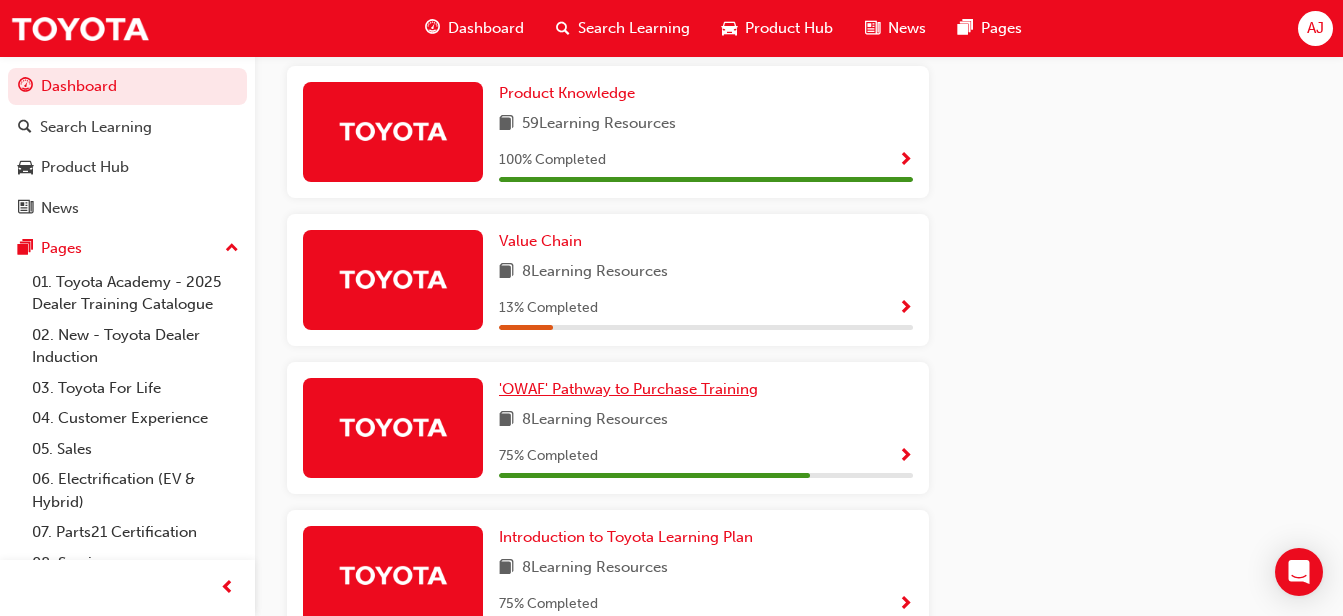 click on "'OWAF' Pathway to Purchase Training" at bounding box center [628, 389] 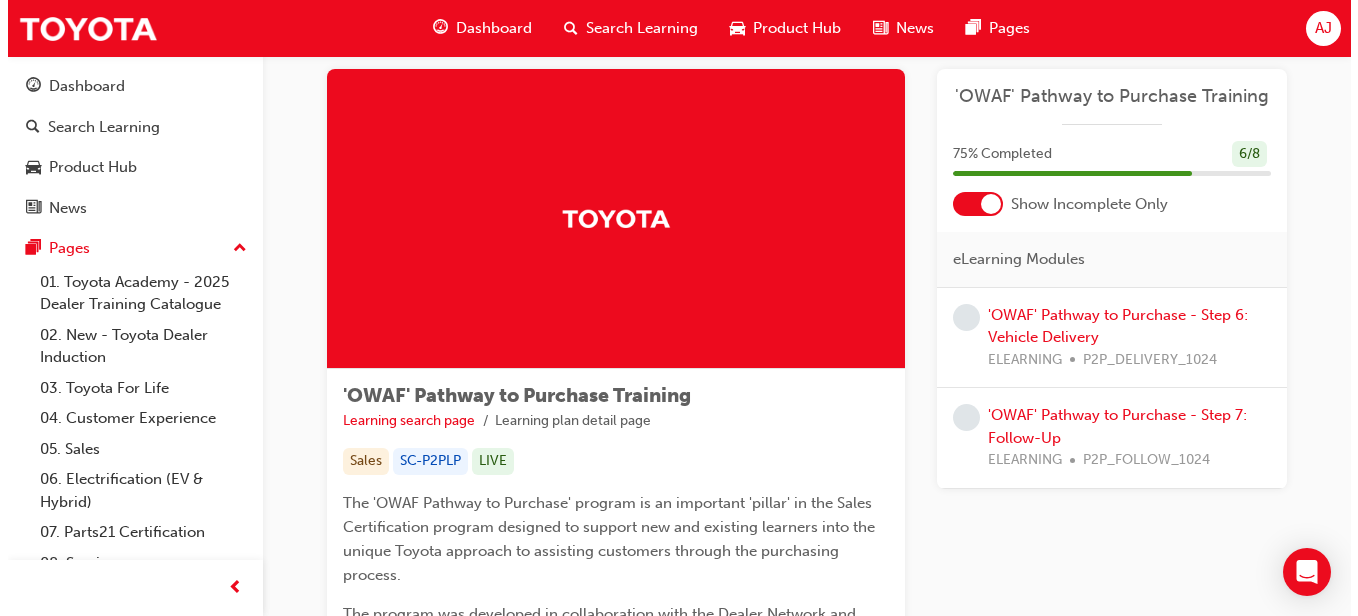 scroll, scrollTop: 0, scrollLeft: 0, axis: both 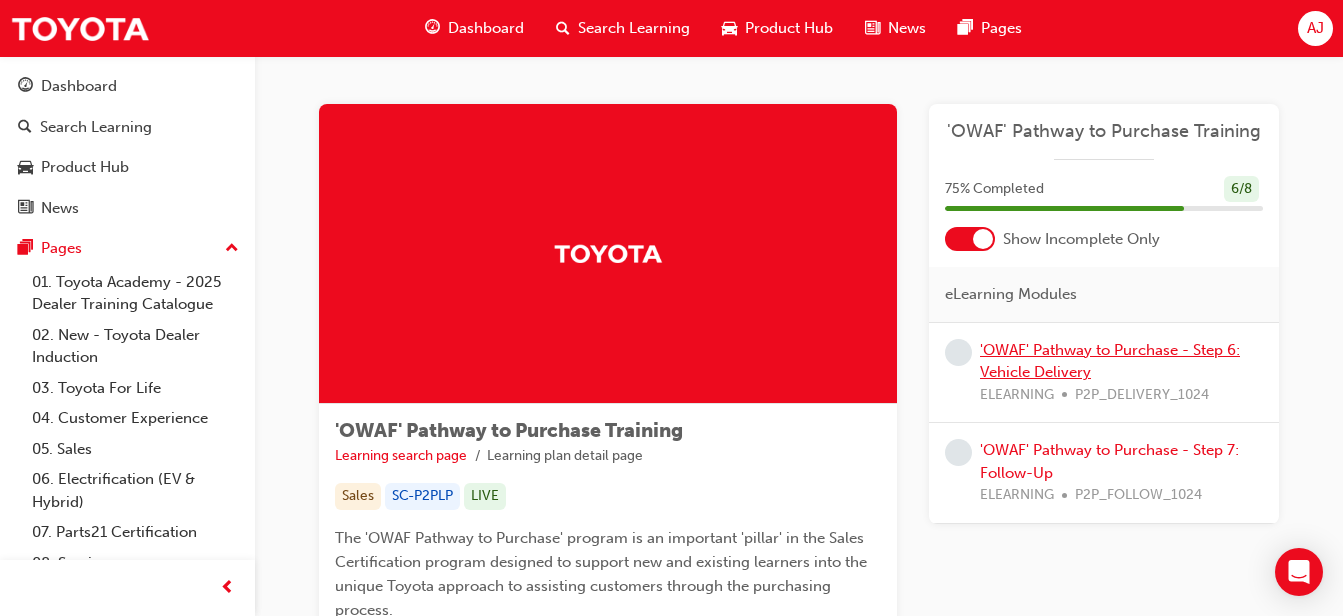 click on "'OWAF' Pathway to Purchase - Step 6: Vehicle Delivery" at bounding box center (1110, 361) 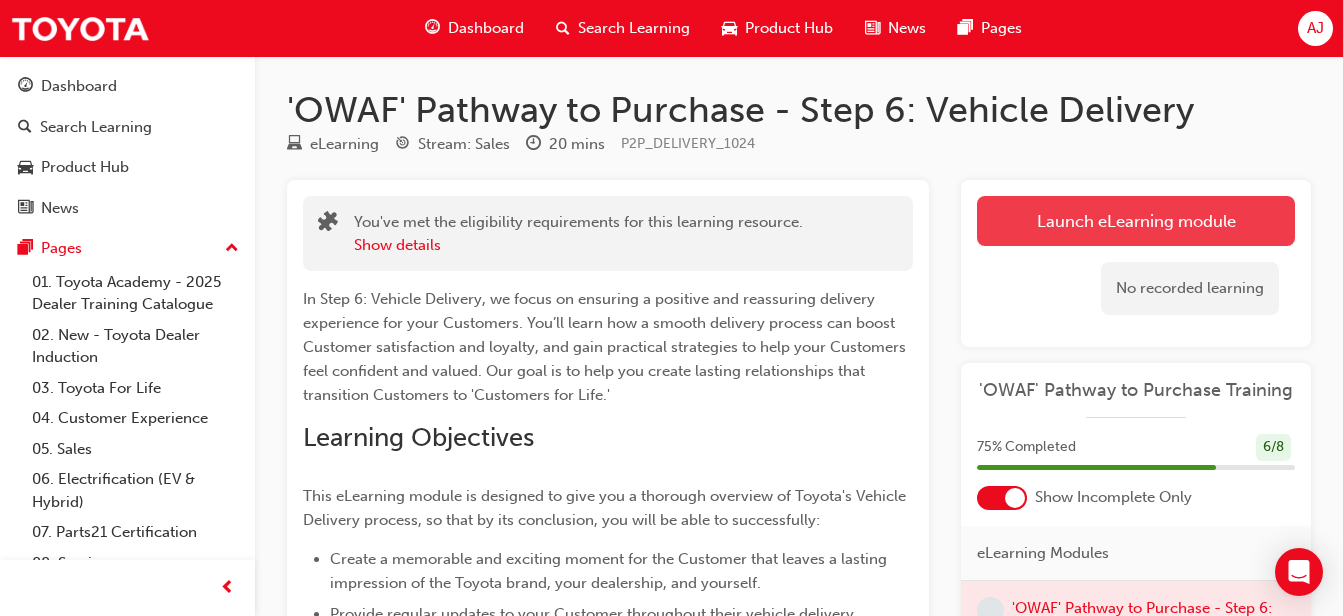click on "Launch eLearning module" at bounding box center (1136, 221) 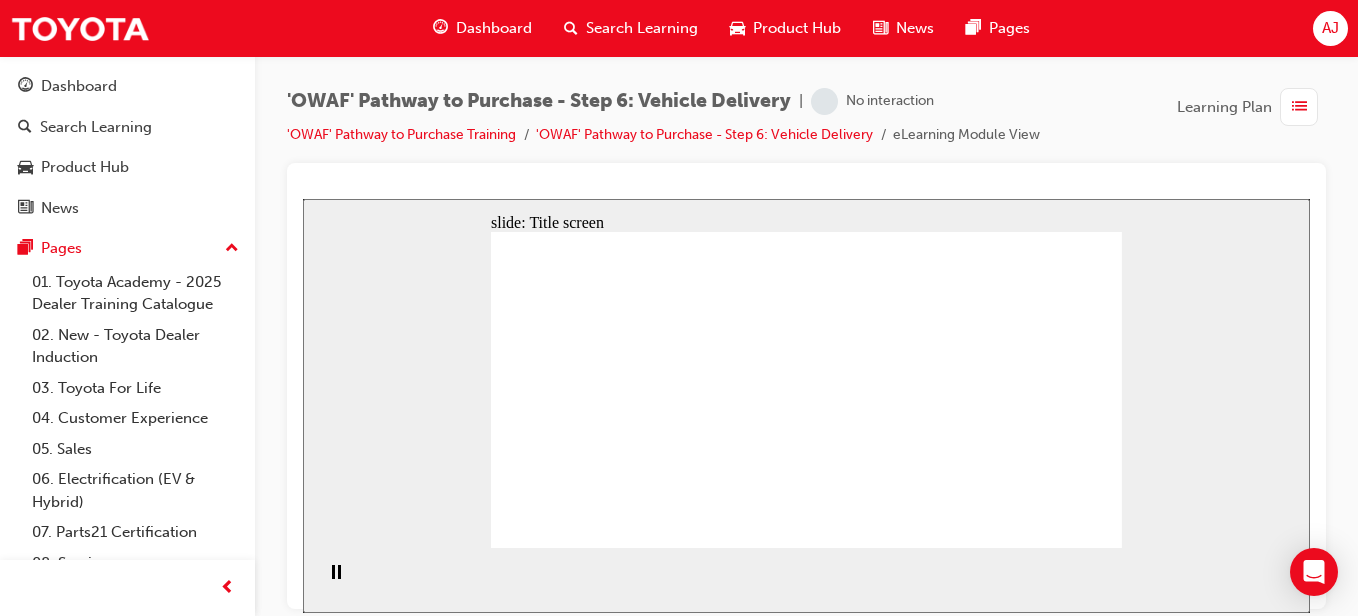 scroll, scrollTop: 0, scrollLeft: 0, axis: both 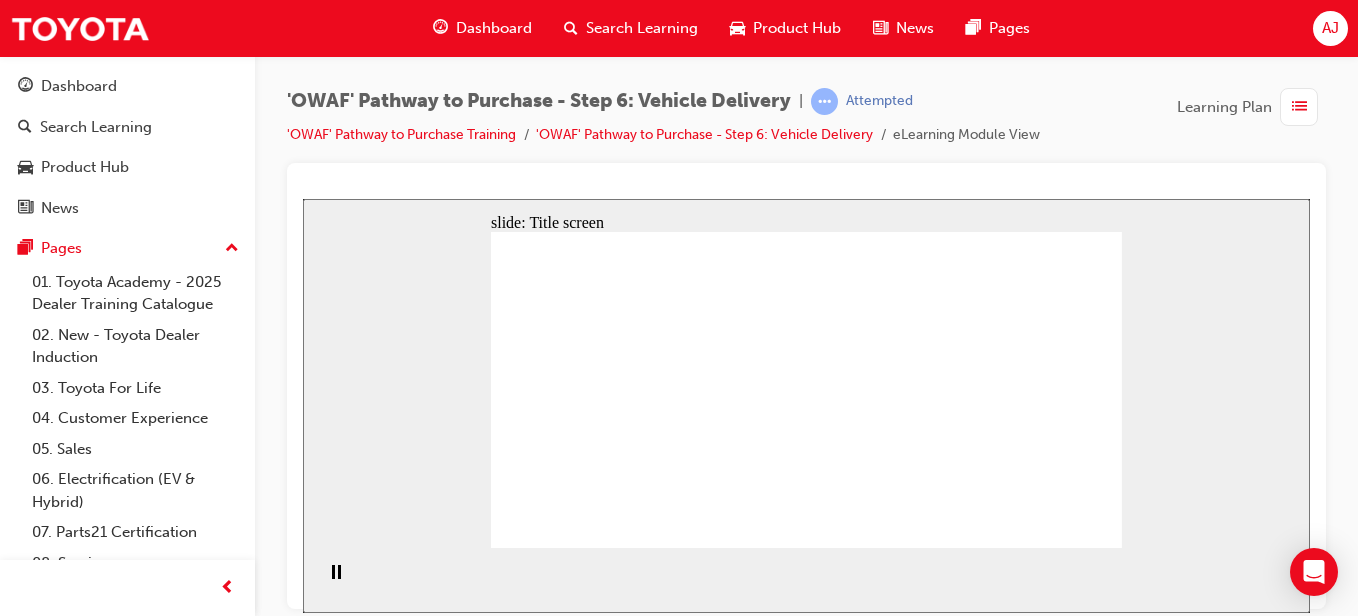 click 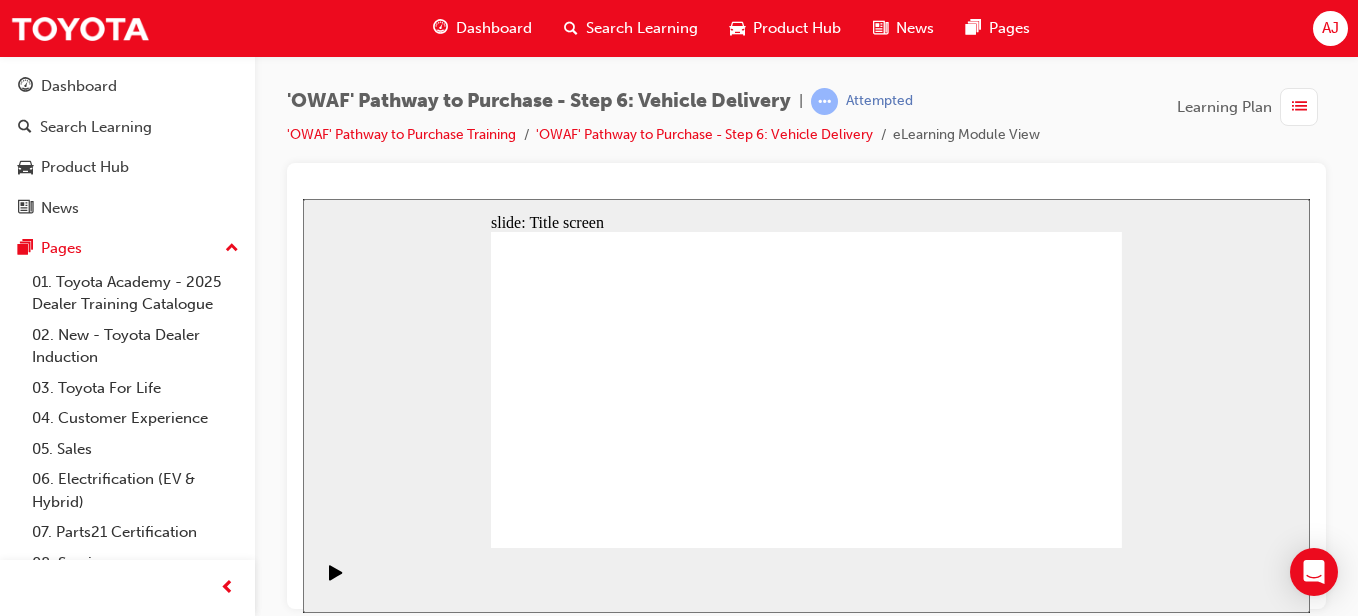 click 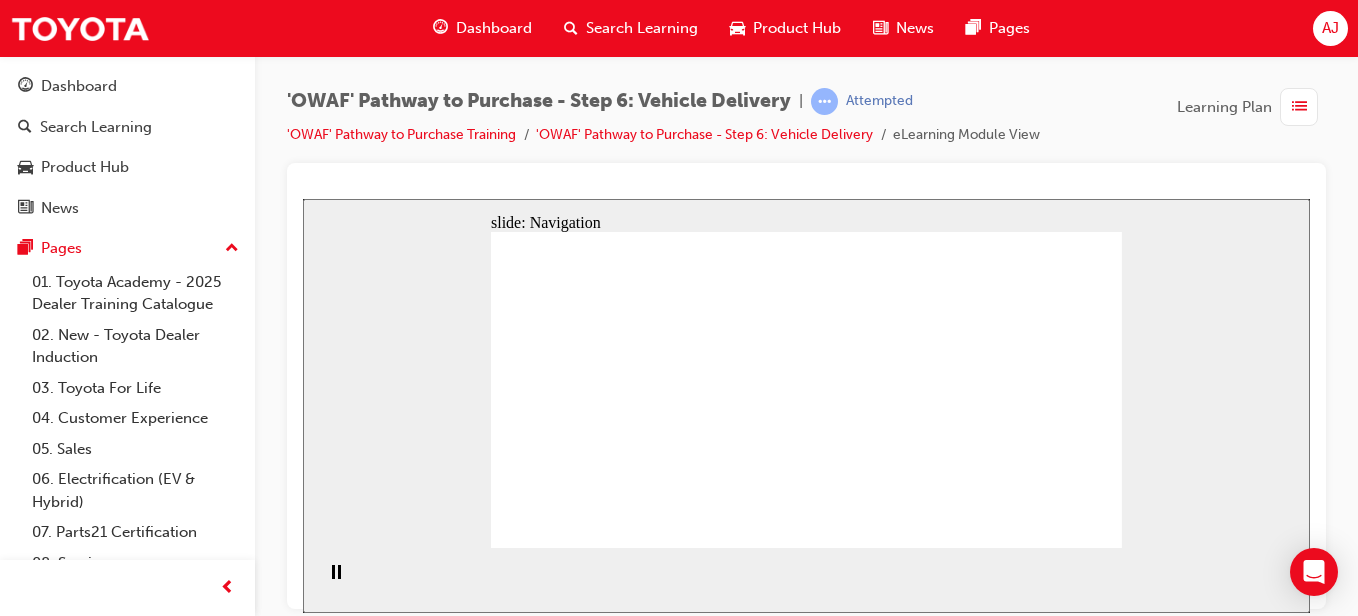 click 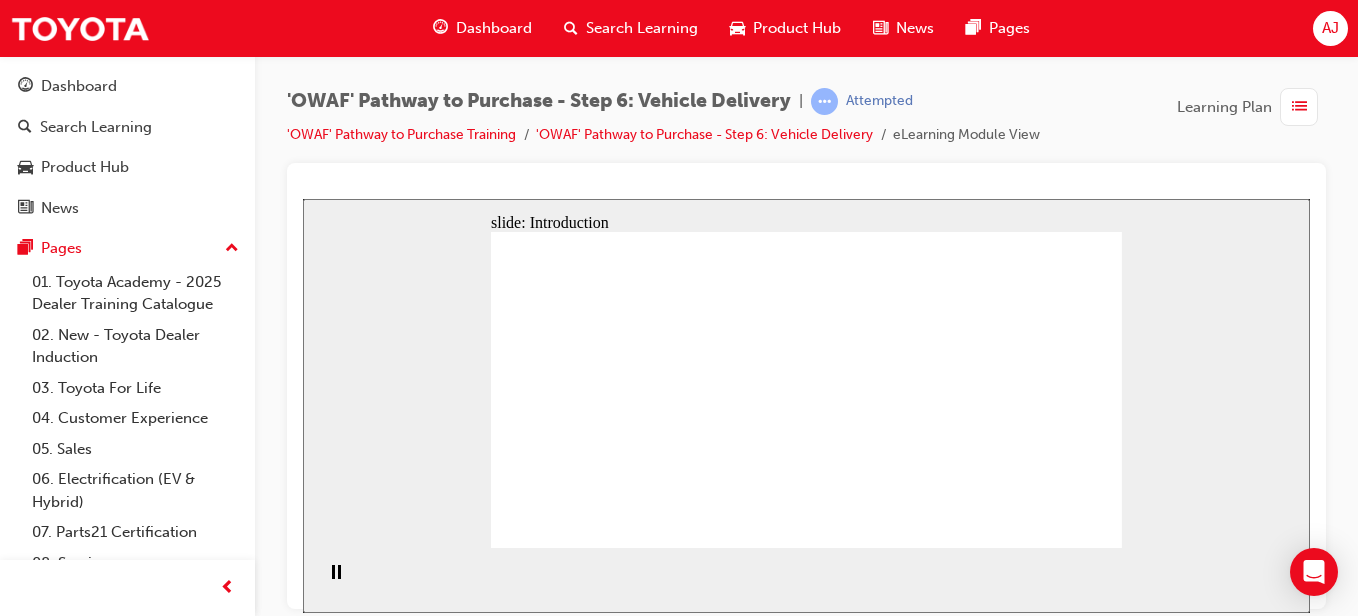 click on "'OWAF' Pathway to Purchase - Step 6: Vehicle Delivery | Attempted 'OWAF' Pathway to Purchase Training 'OWAF' Pathway to Purchase - Step 6: Vehicle Delivery eLearning Module View Learning Plan" at bounding box center (806, 311) 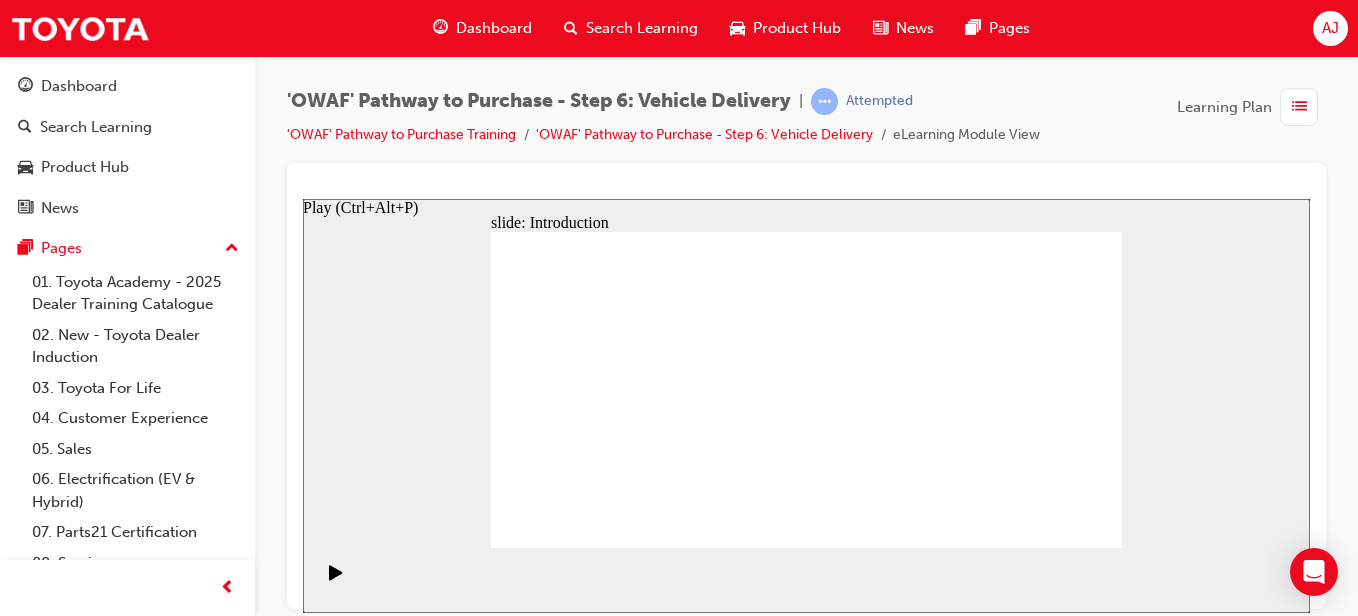click at bounding box center [336, 581] 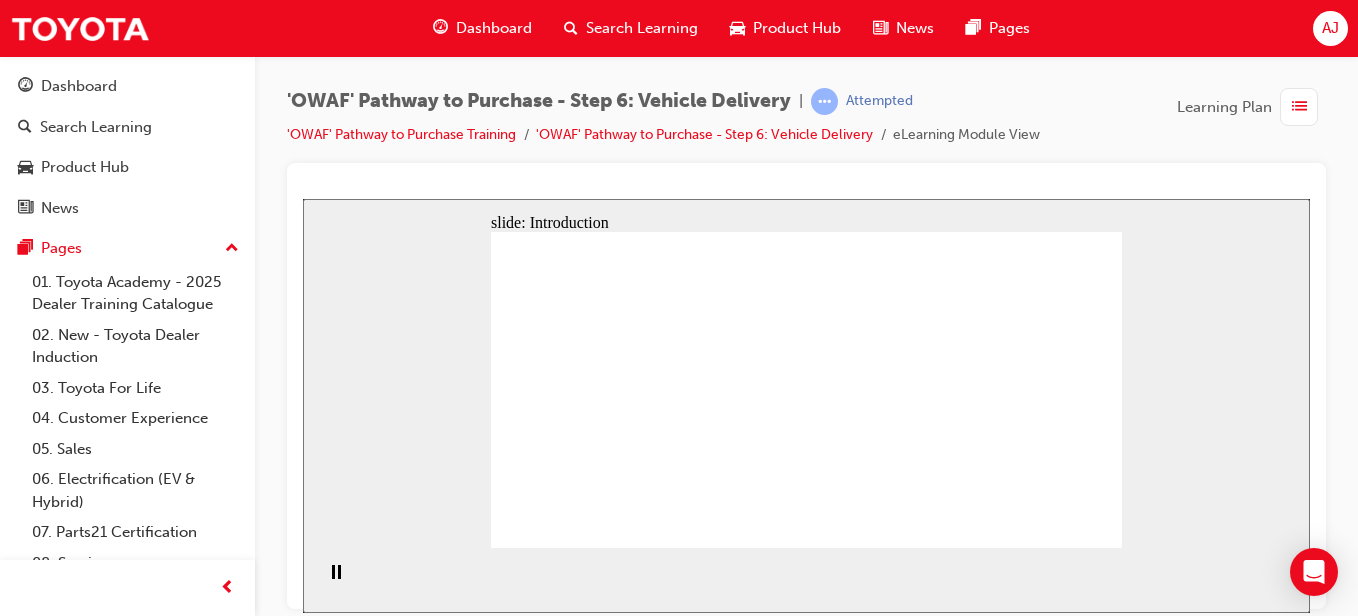 click 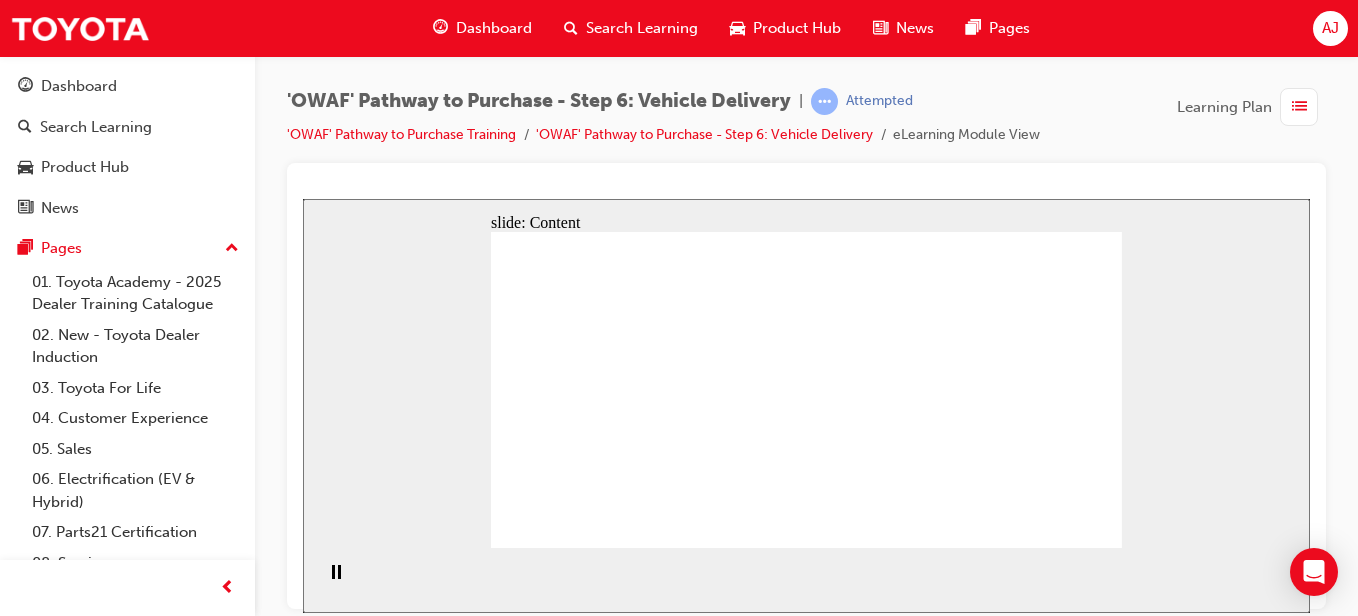 click 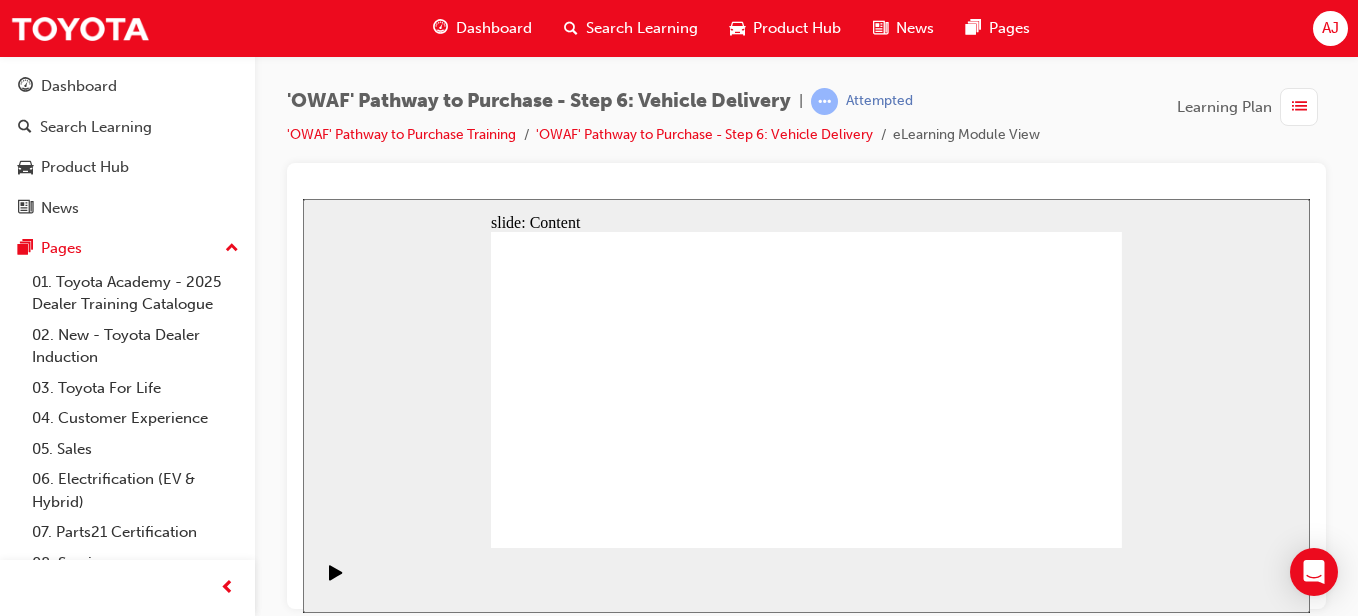 click 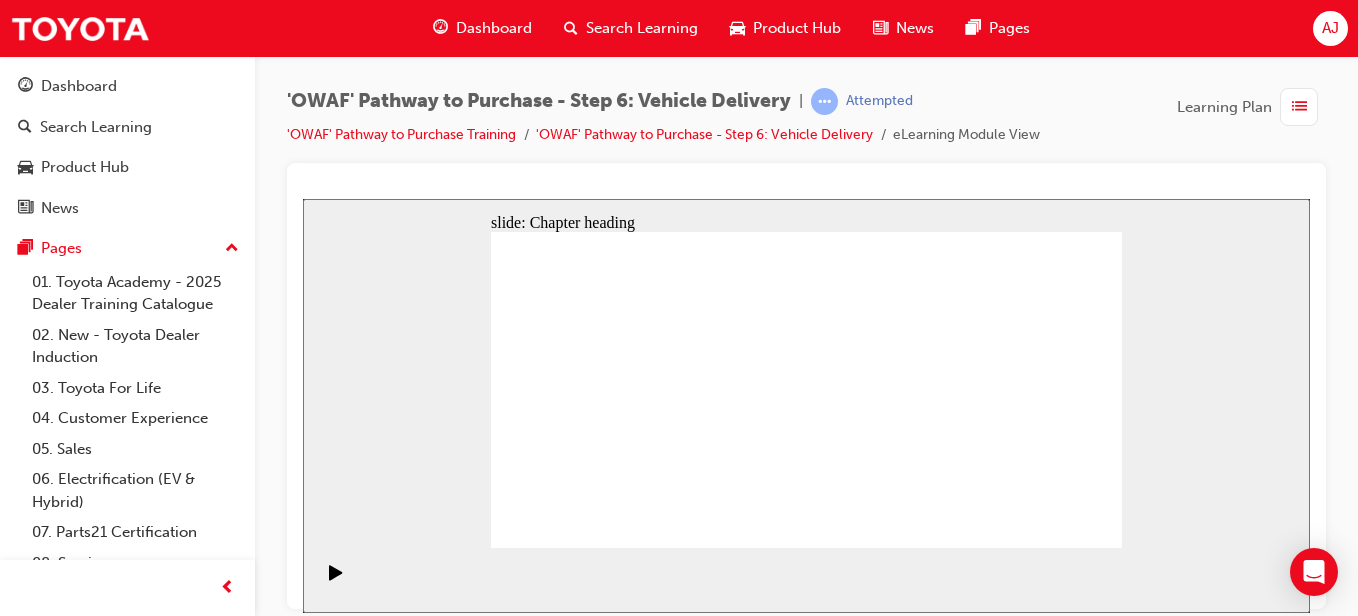 click 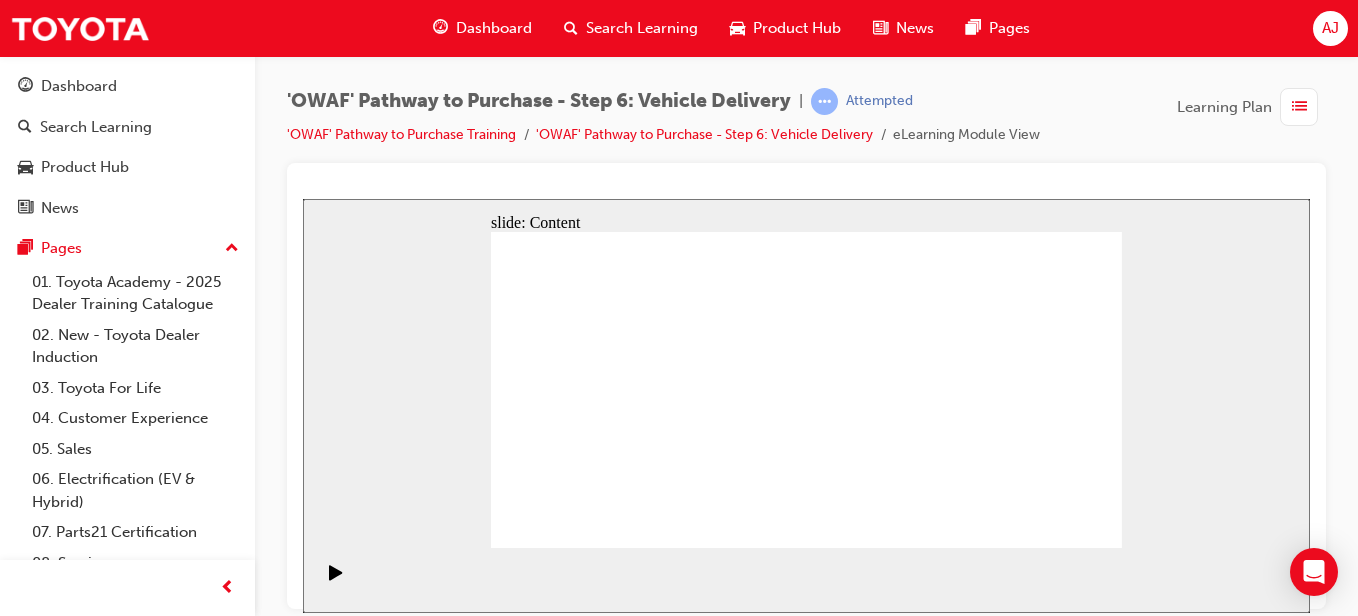 click 